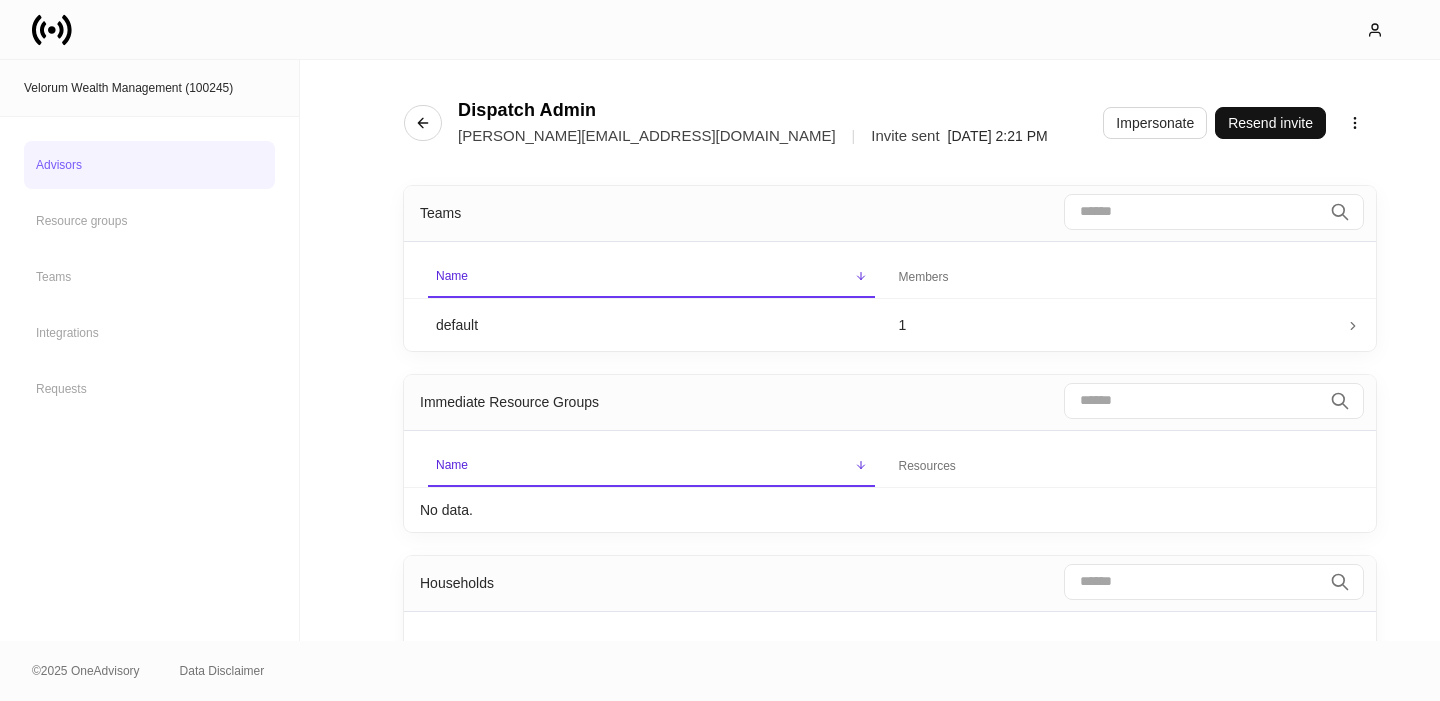 scroll, scrollTop: 0, scrollLeft: 0, axis: both 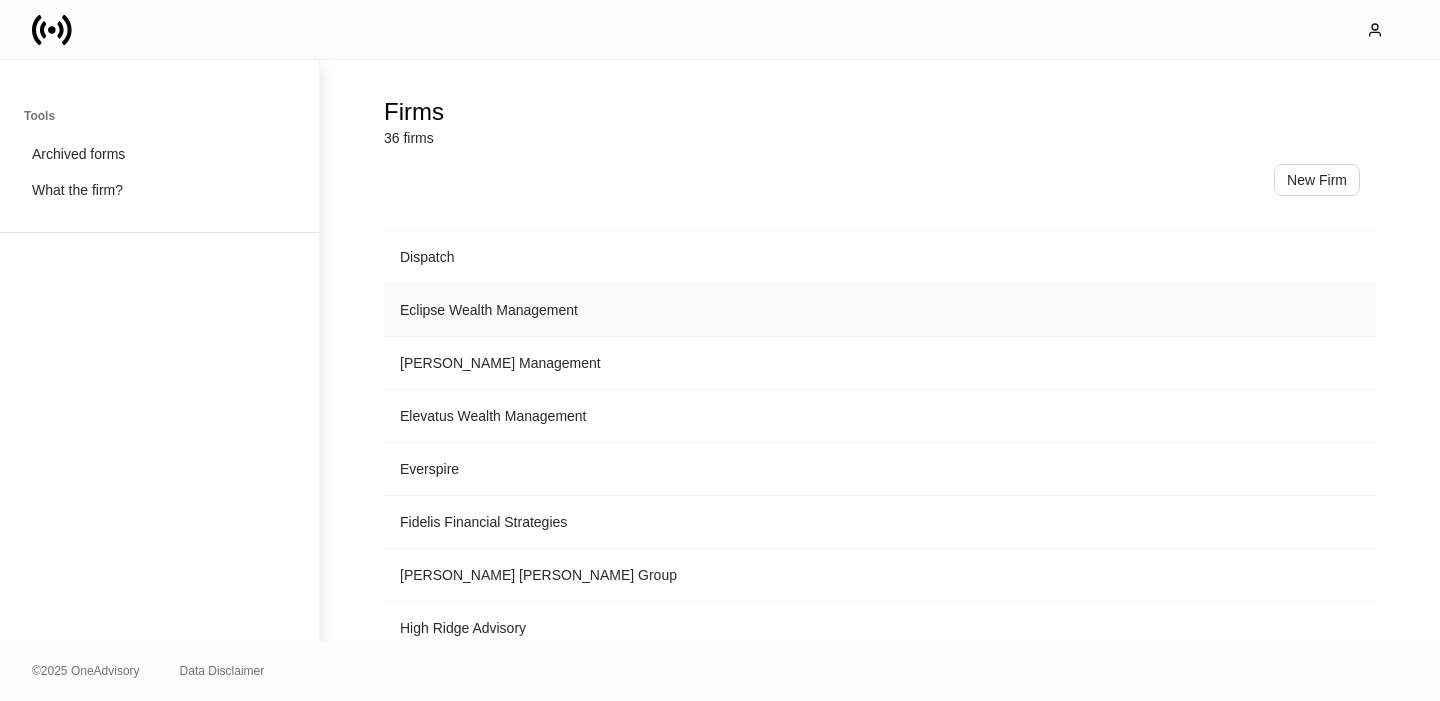 click on "Eclipse Wealth Management" at bounding box center (880, 310) 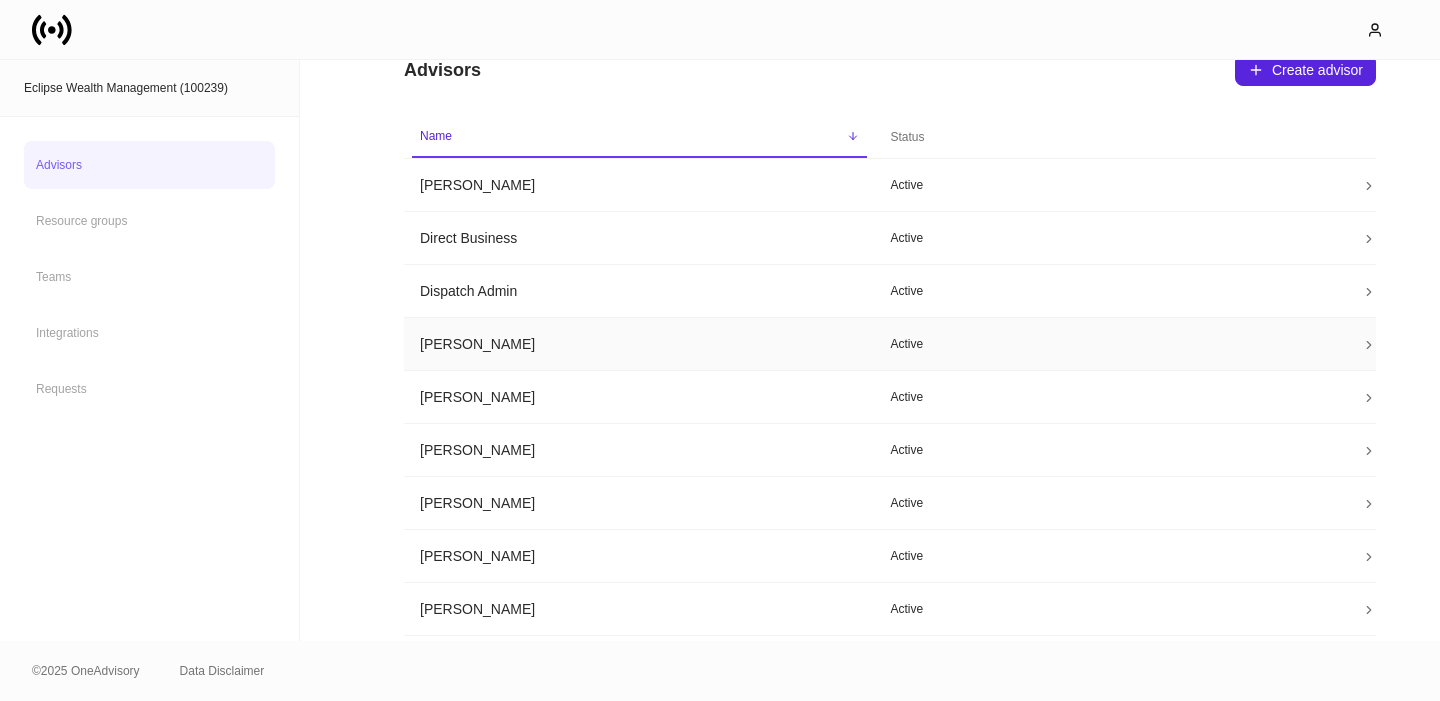 scroll, scrollTop: 305, scrollLeft: 0, axis: vertical 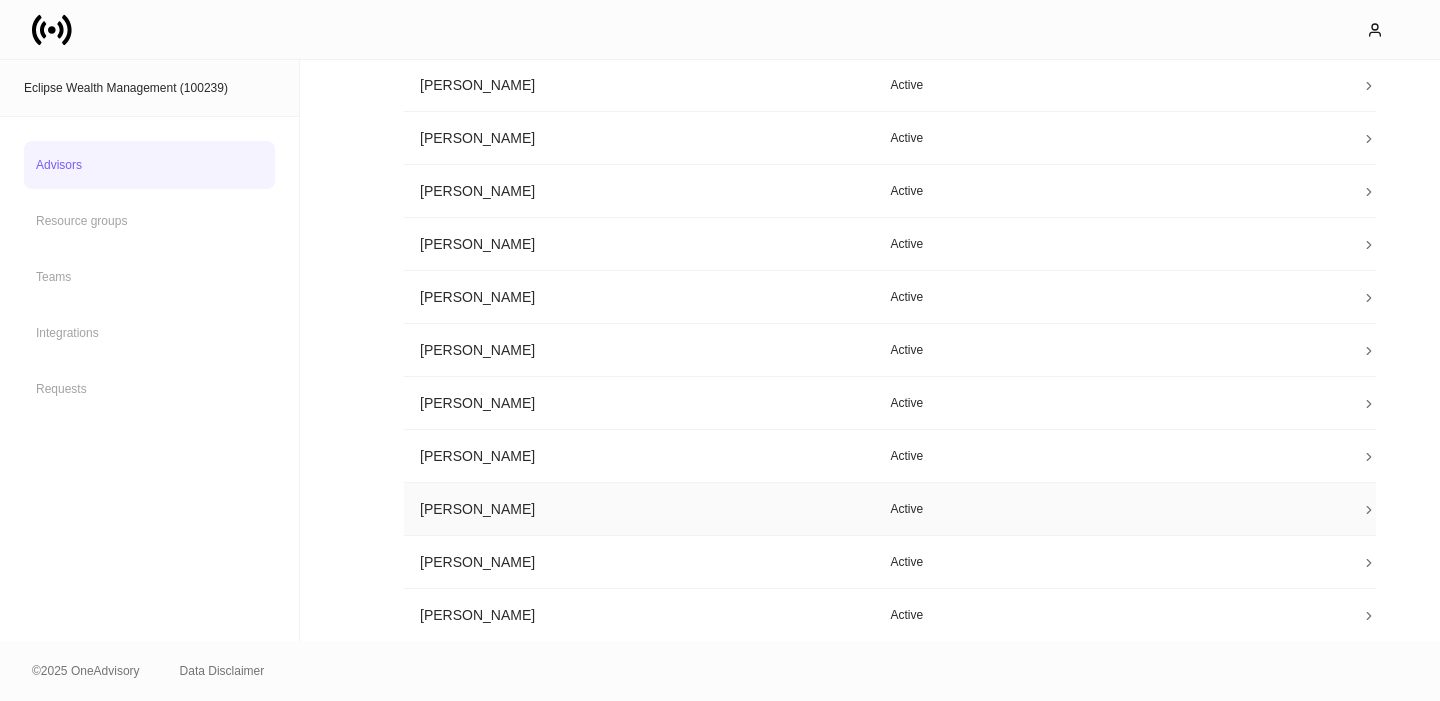 click on "[PERSON_NAME]" at bounding box center (639, 509) 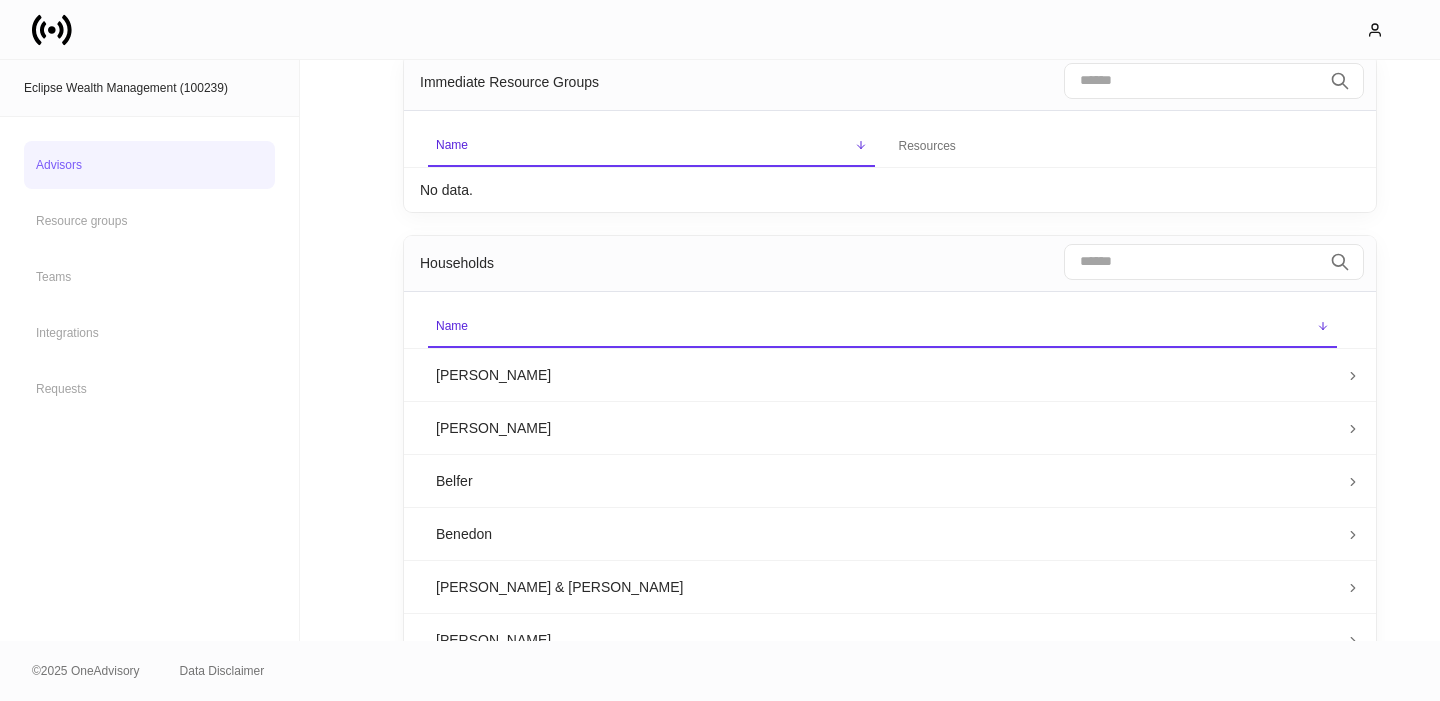scroll, scrollTop: 320, scrollLeft: 0, axis: vertical 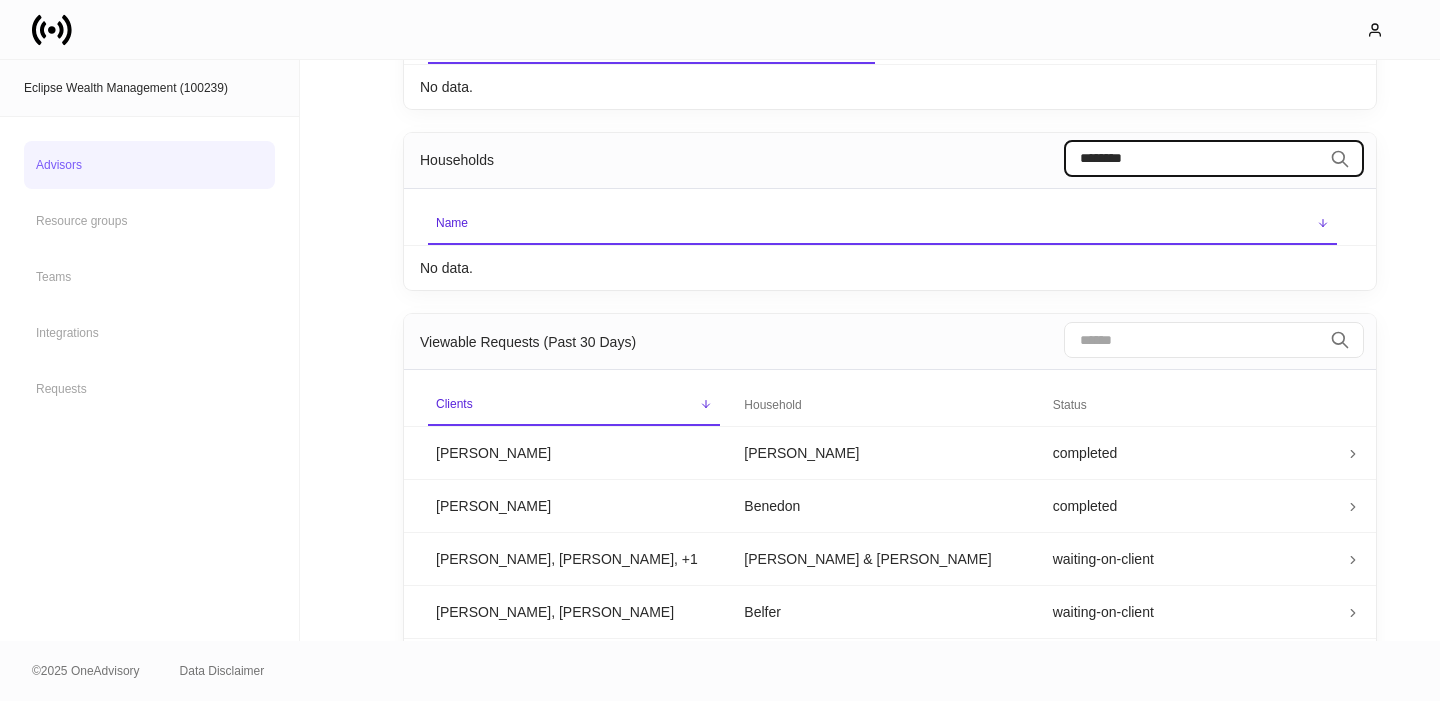 type on "********" 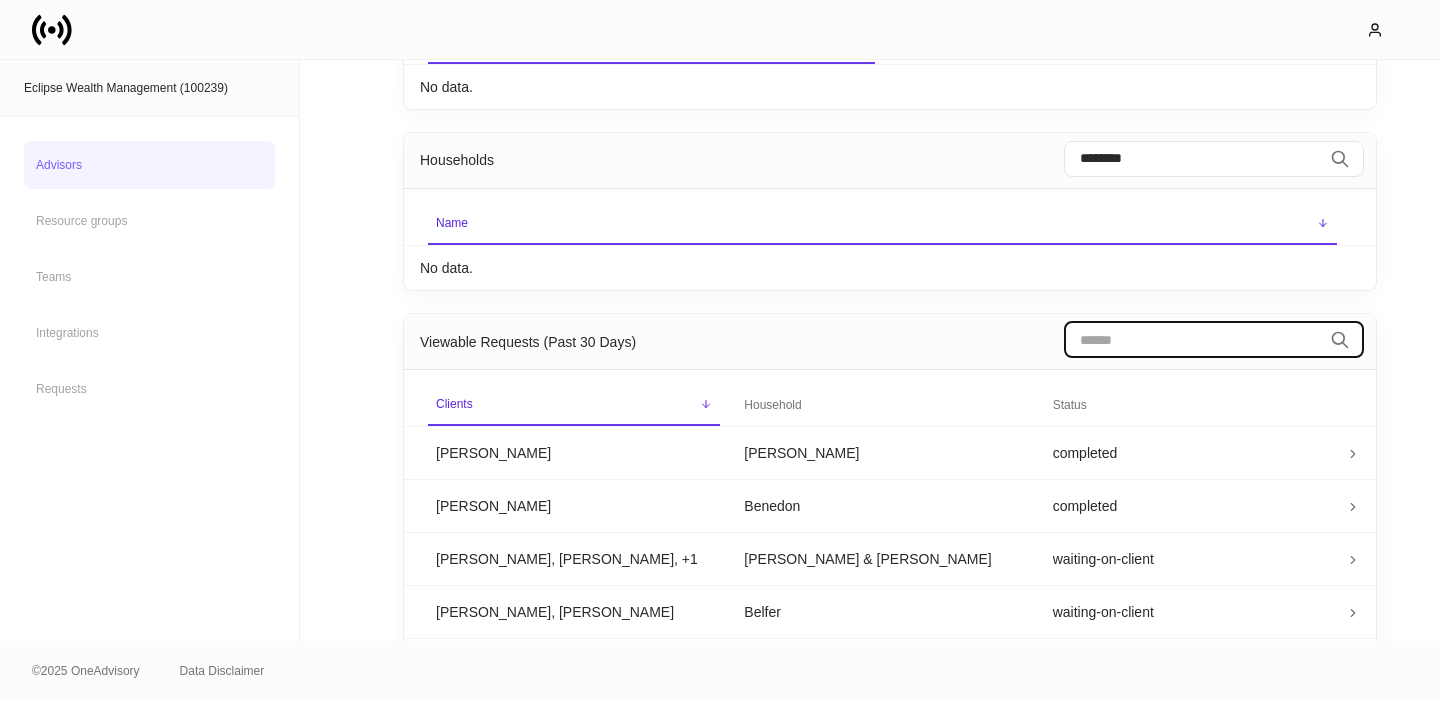 click at bounding box center [1193, 340] 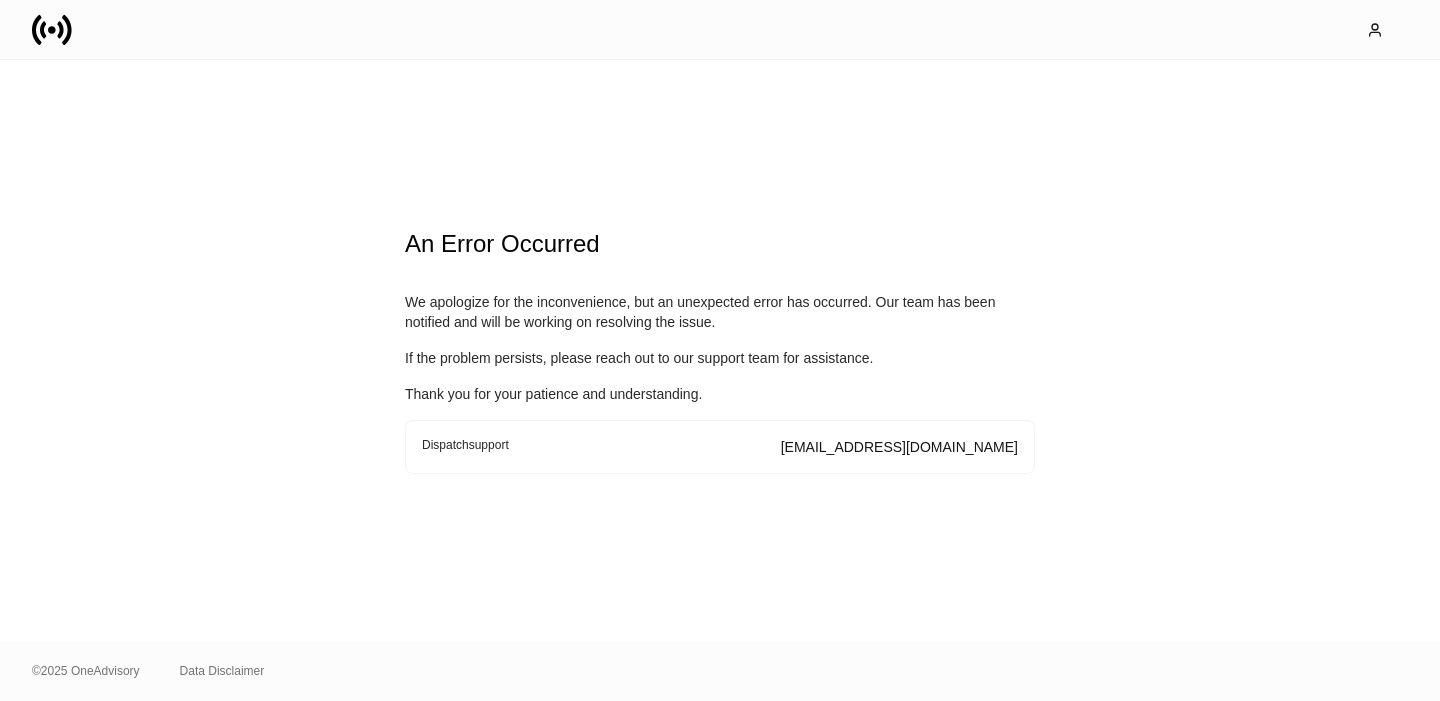 click 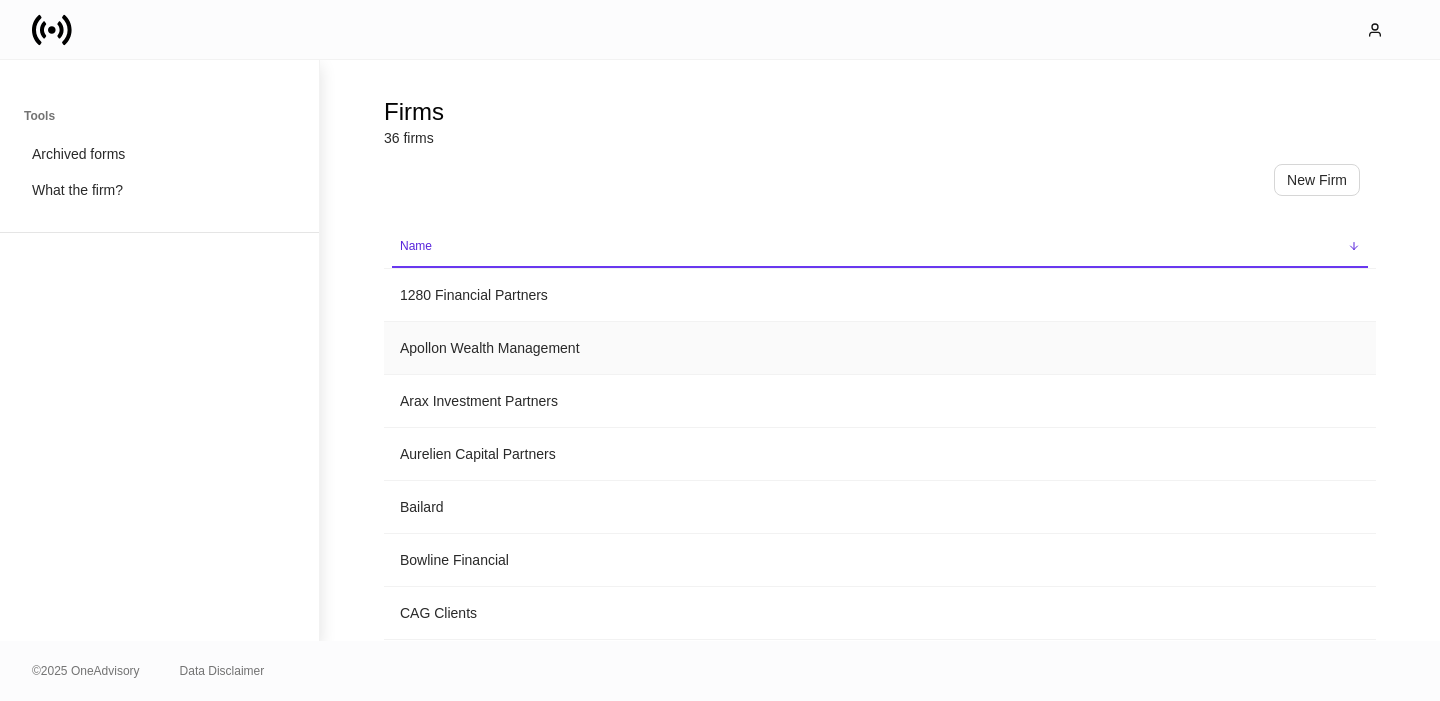scroll, scrollTop: 0, scrollLeft: 0, axis: both 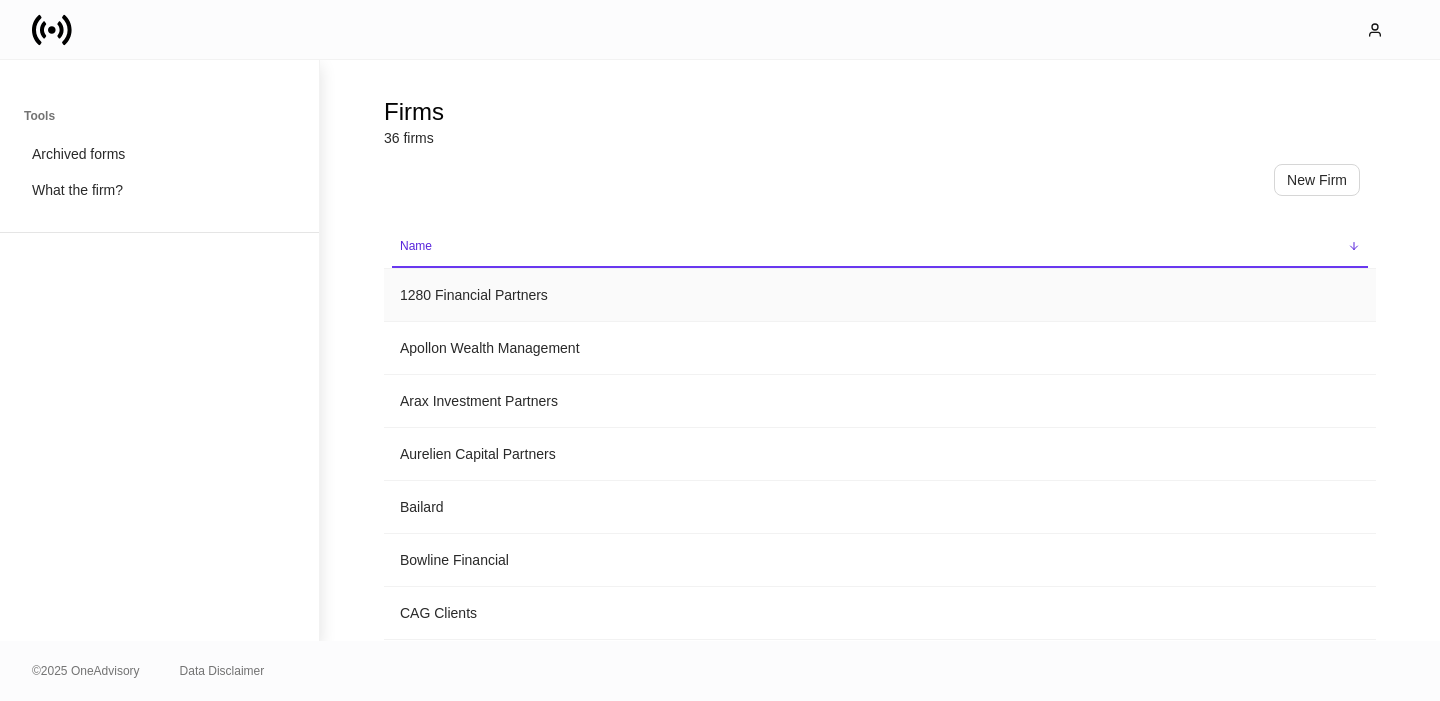 click on "1280 Financial Partners" at bounding box center [880, 295] 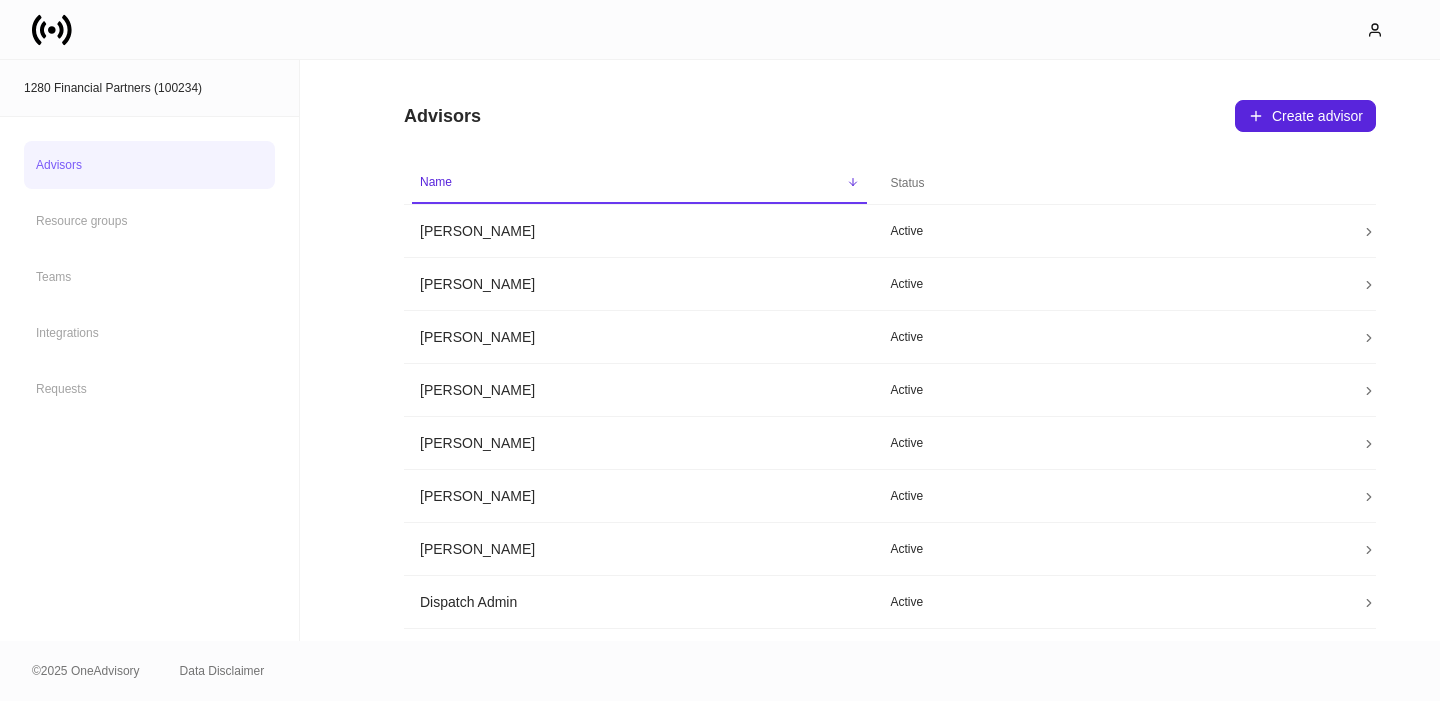 drag, startPoint x: 126, startPoint y: 154, endPoint x: 274, endPoint y: 199, distance: 154.69002 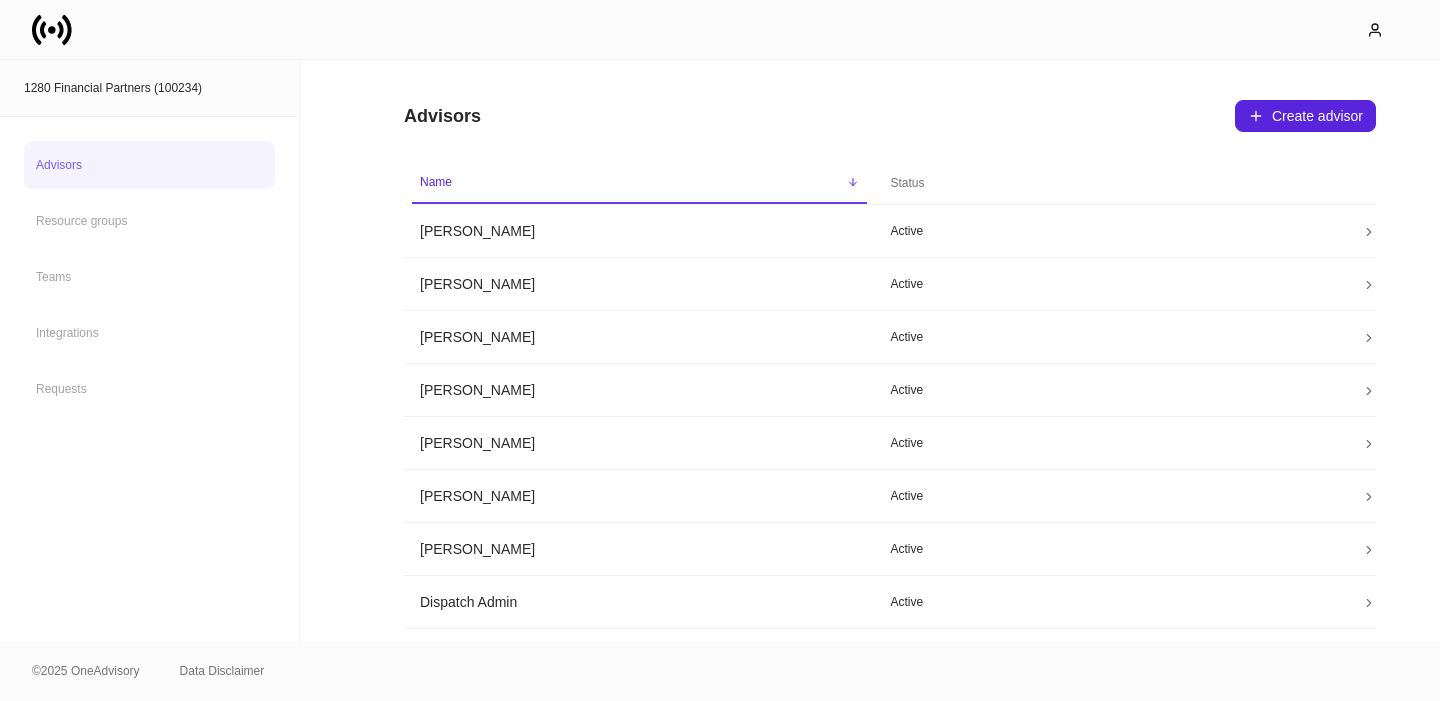 click 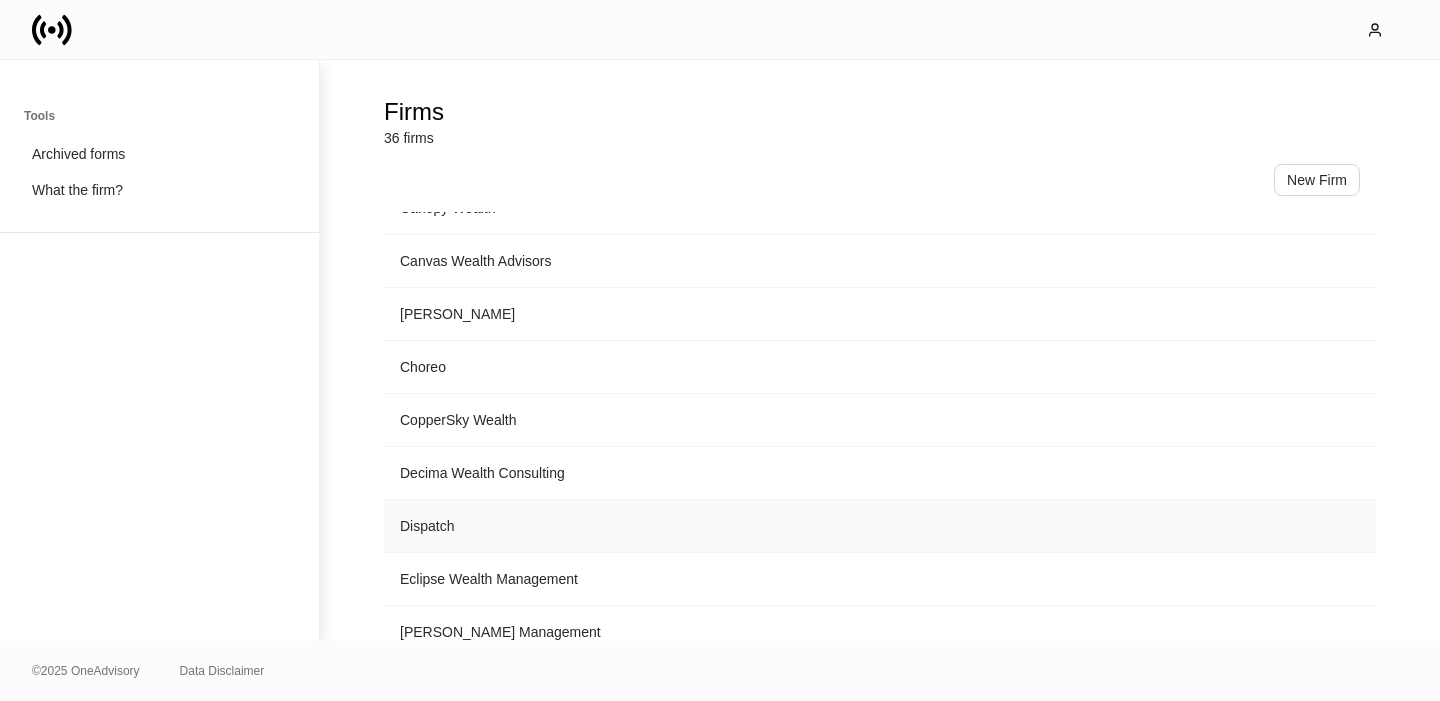 scroll, scrollTop: 512, scrollLeft: 0, axis: vertical 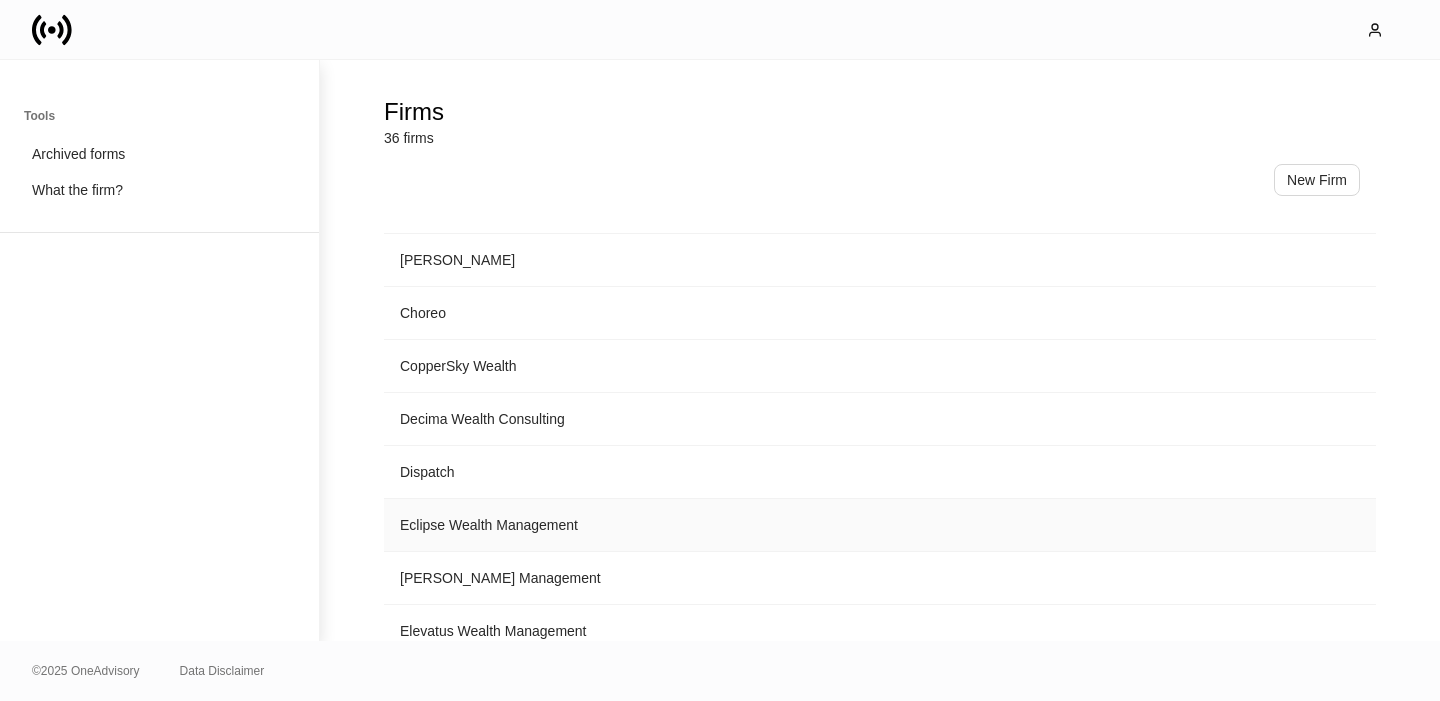 click on "Eclipse Wealth Management" at bounding box center [880, 525] 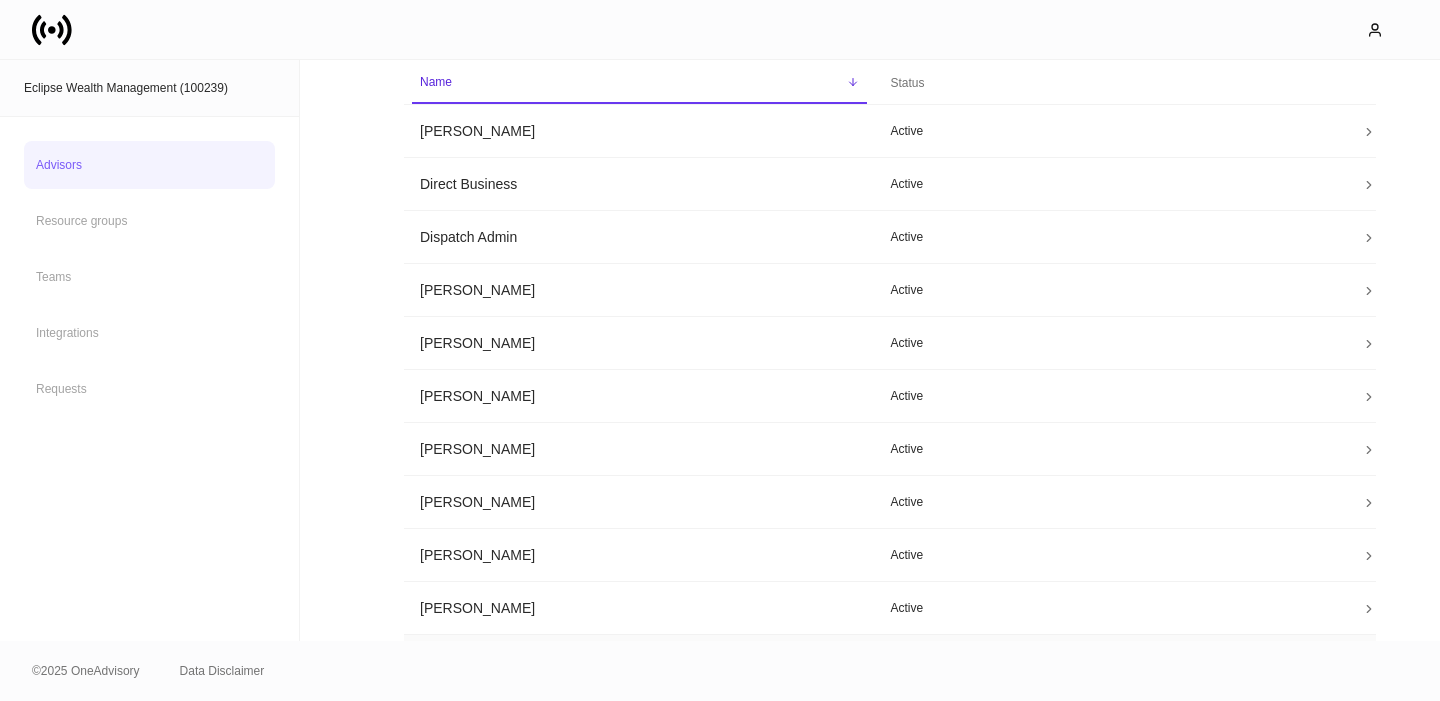 scroll, scrollTop: 305, scrollLeft: 0, axis: vertical 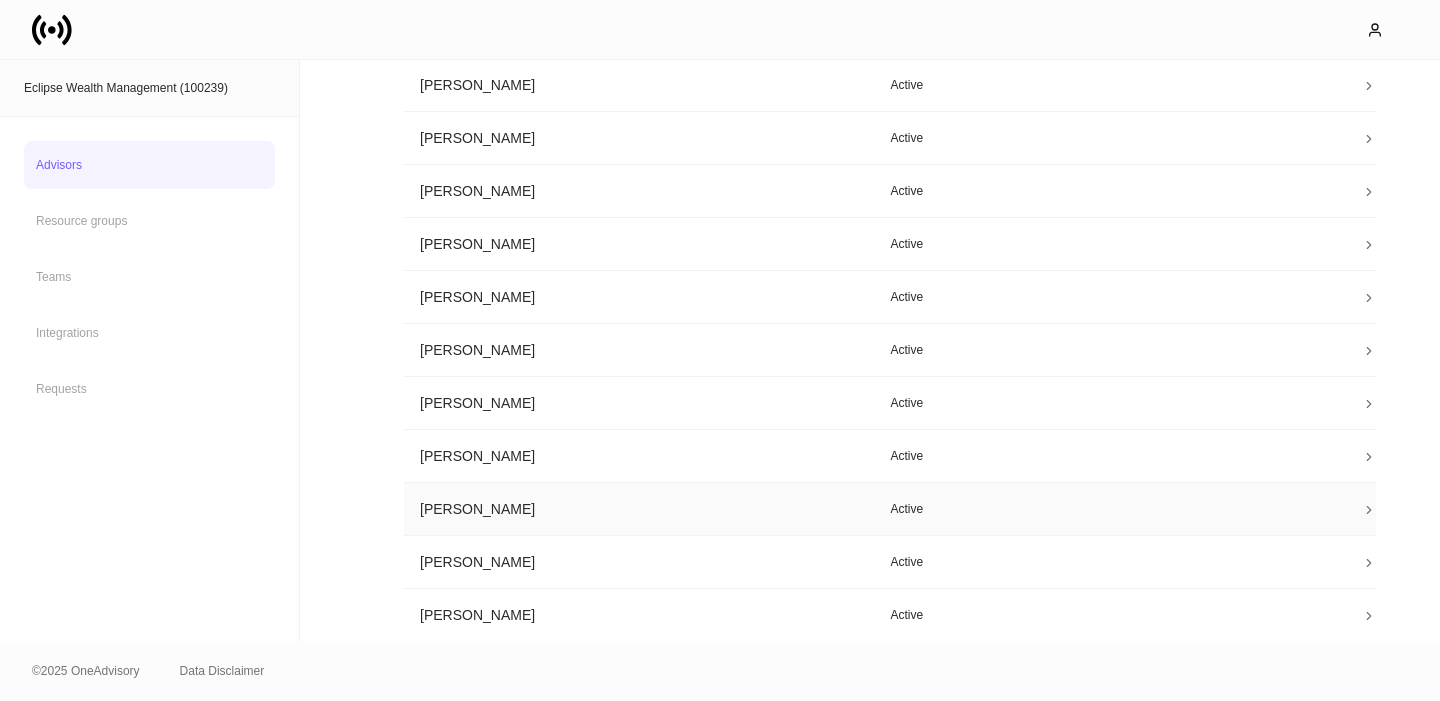 click on "[PERSON_NAME]" at bounding box center (639, 509) 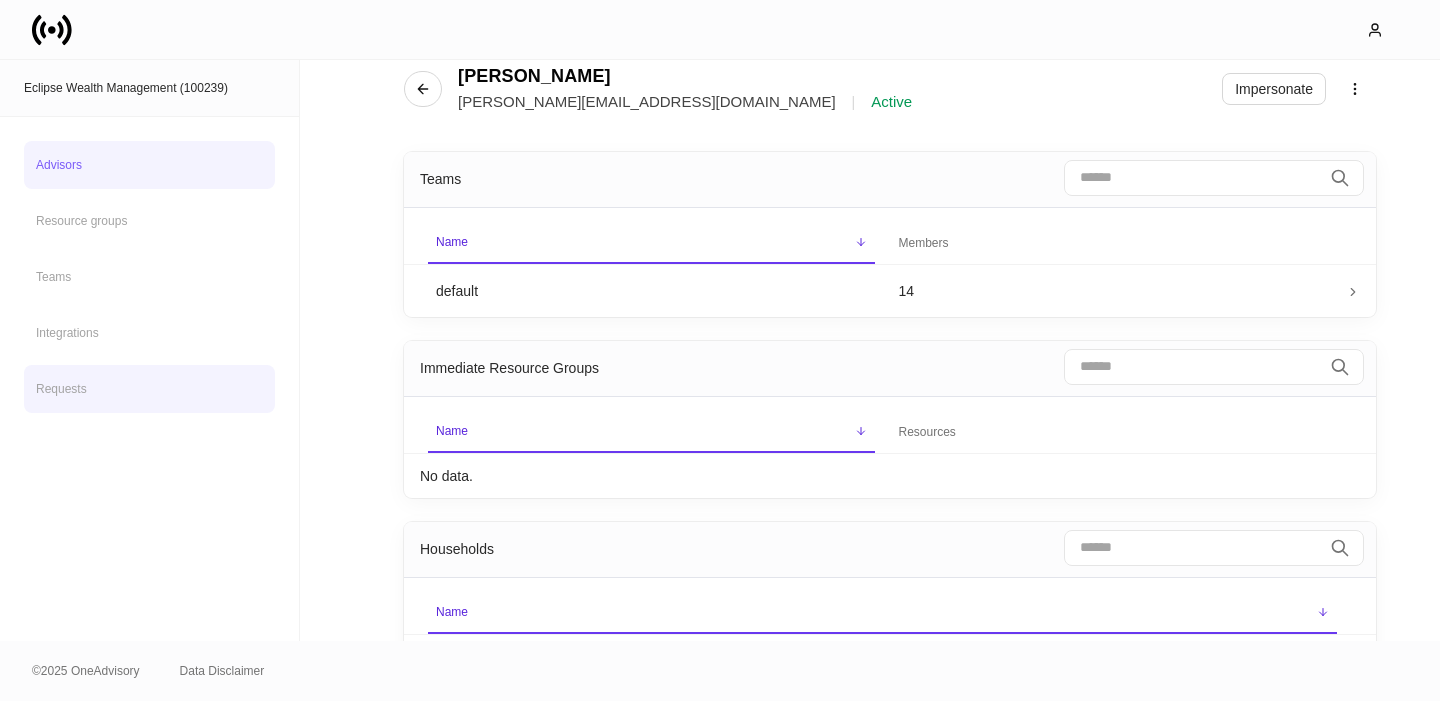 scroll, scrollTop: 0, scrollLeft: 0, axis: both 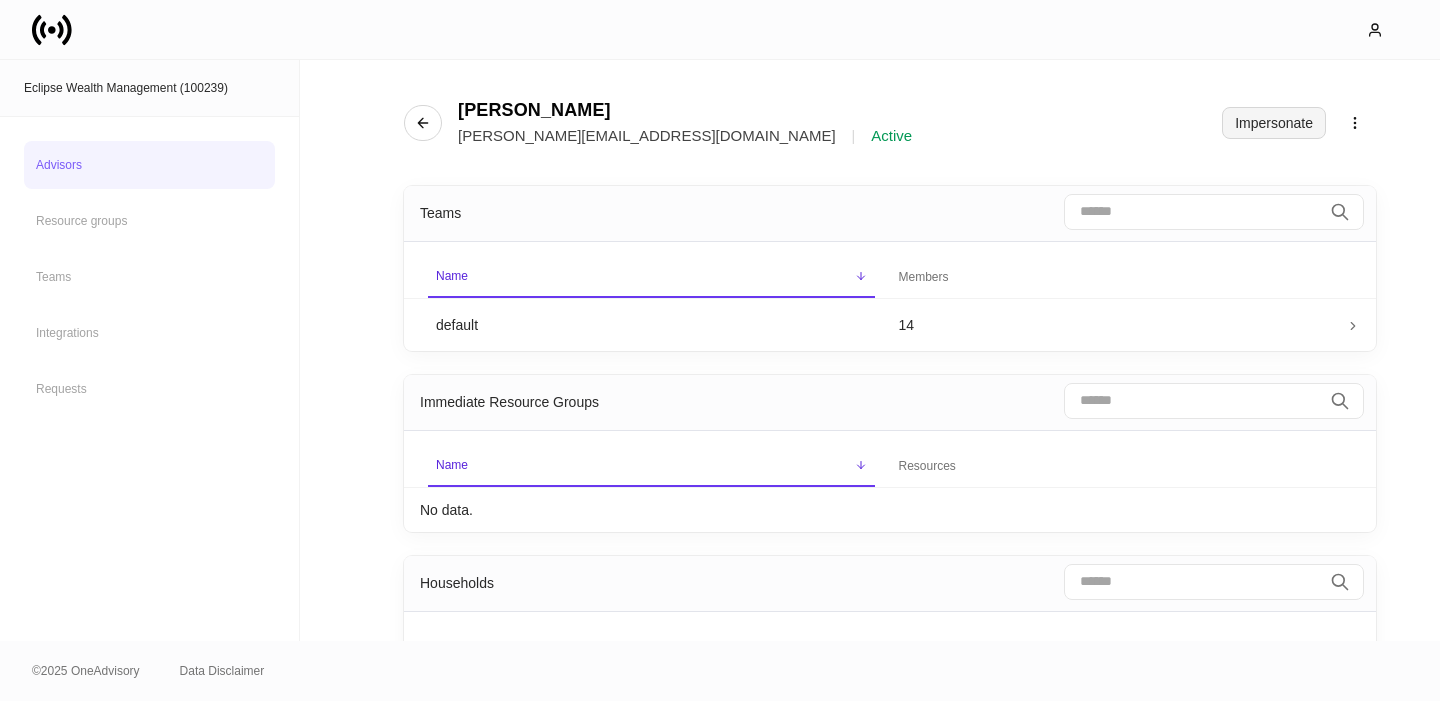 click on "Impersonate" at bounding box center [1274, 123] 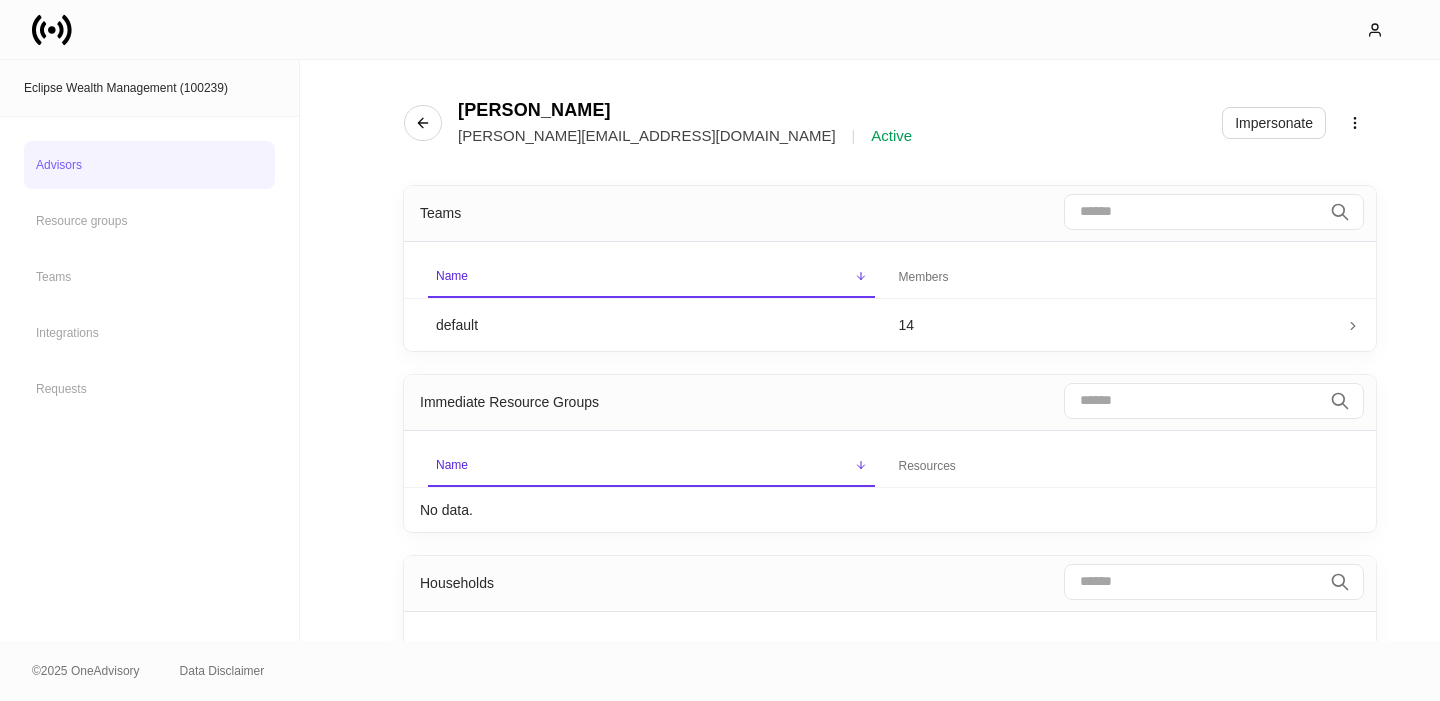 click on "Advisors" at bounding box center (149, 165) 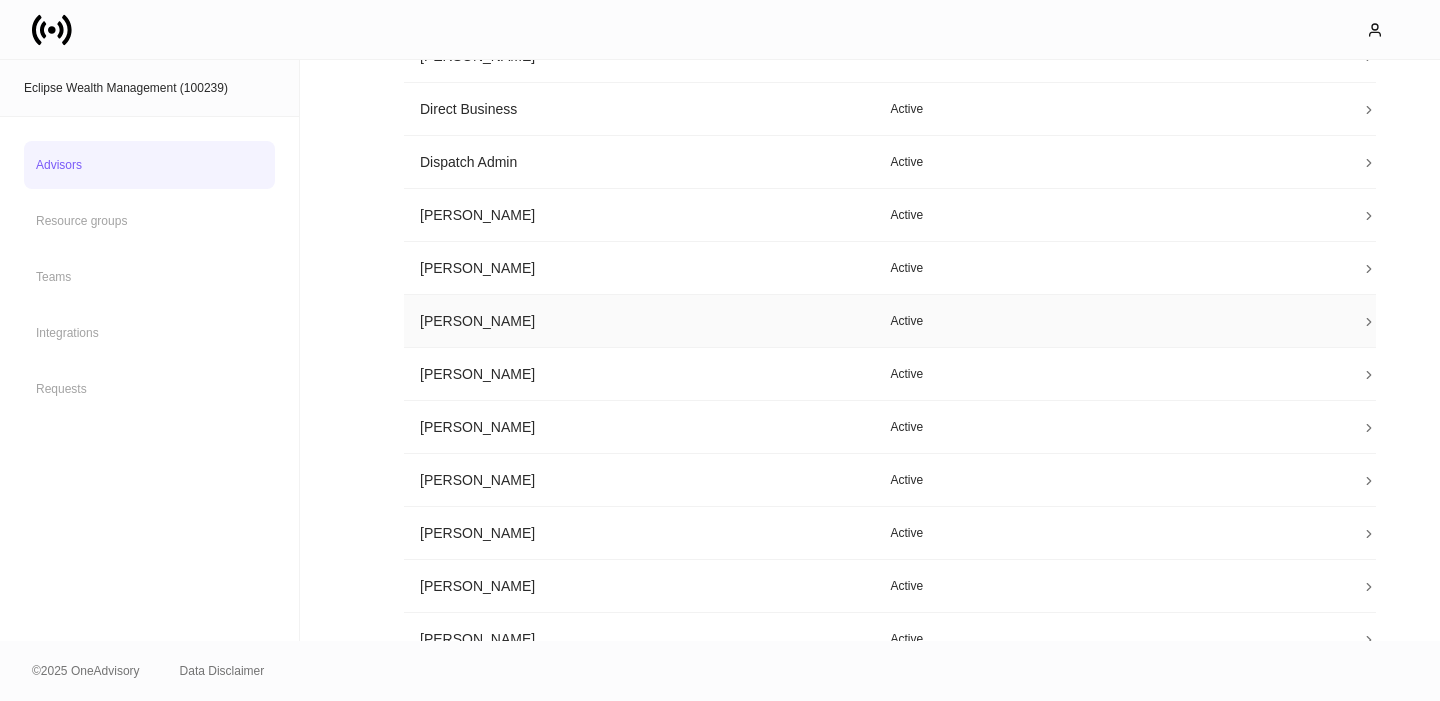 scroll, scrollTop: 305, scrollLeft: 0, axis: vertical 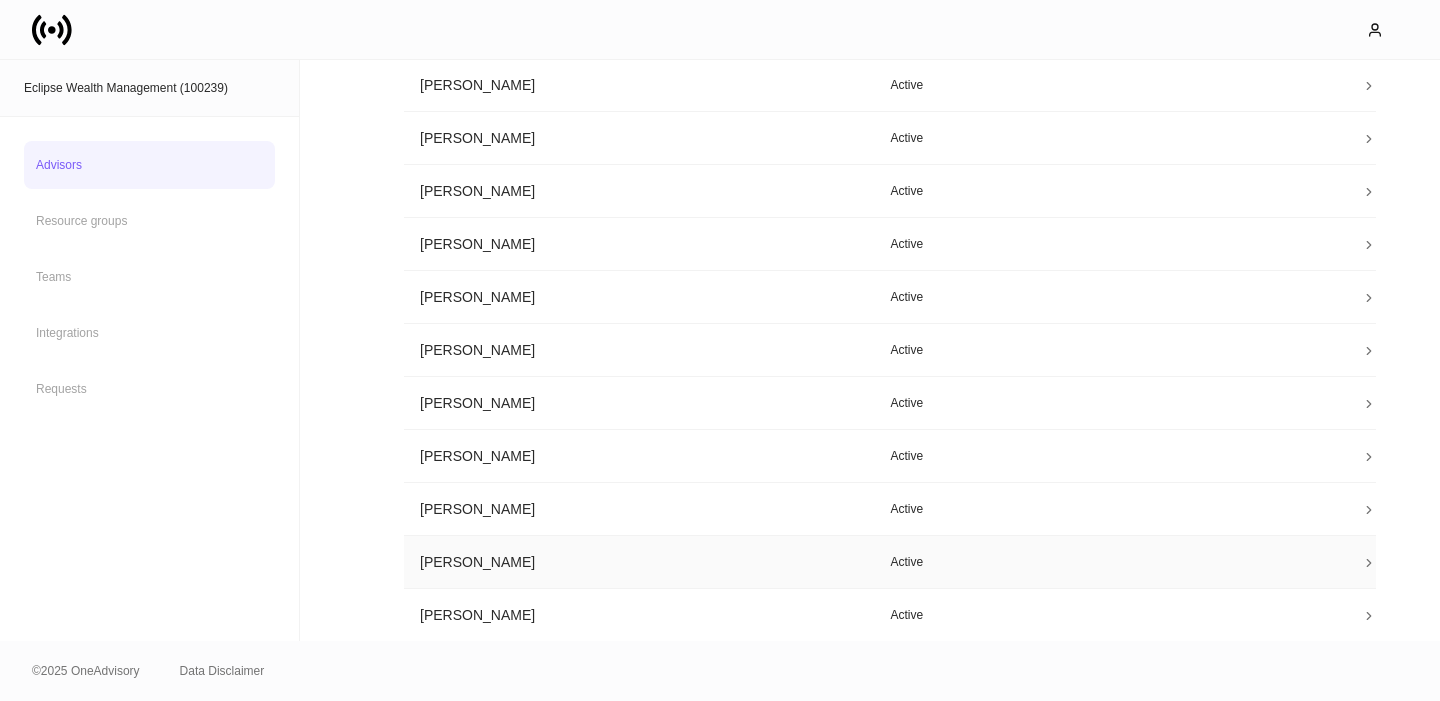 click on "[PERSON_NAME]" at bounding box center [639, 562] 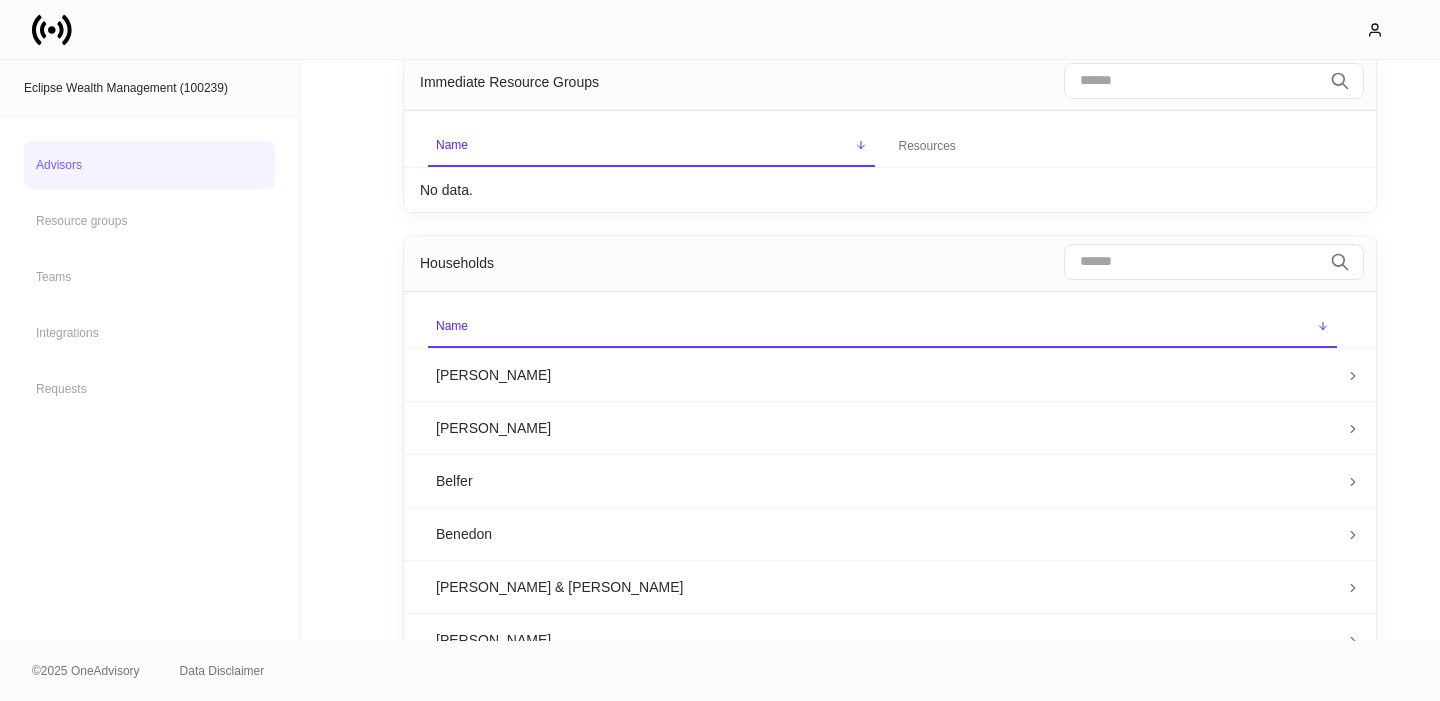 scroll, scrollTop: 0, scrollLeft: 0, axis: both 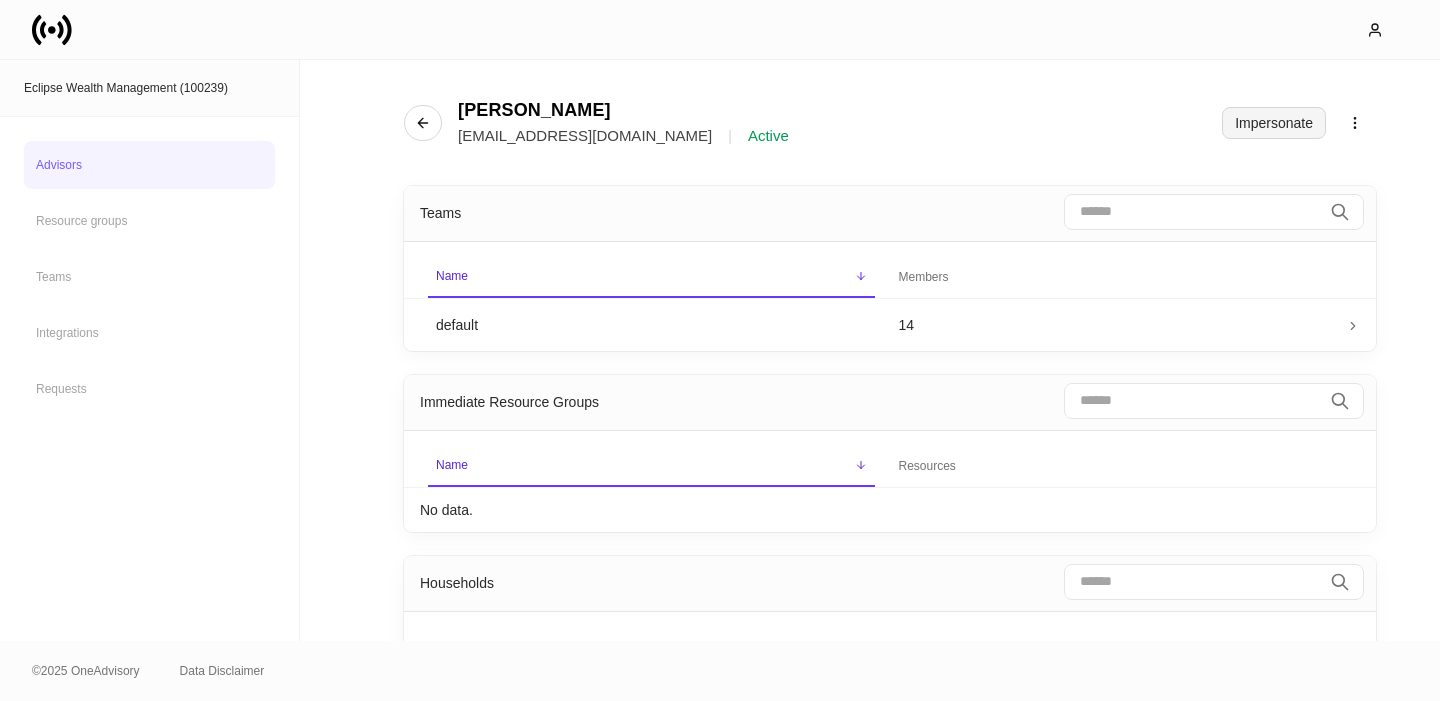 click on "Impersonate" at bounding box center [1274, 123] 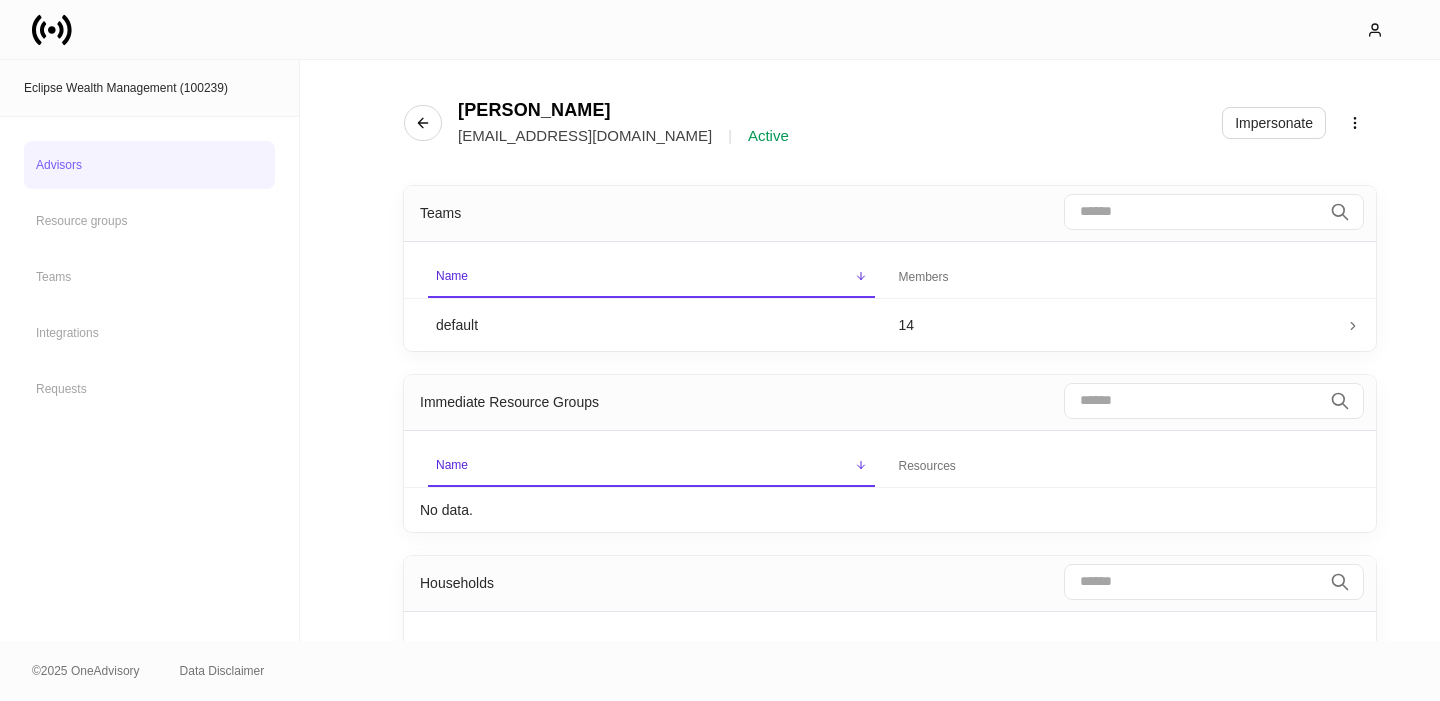 click on "Advisors" at bounding box center (149, 165) 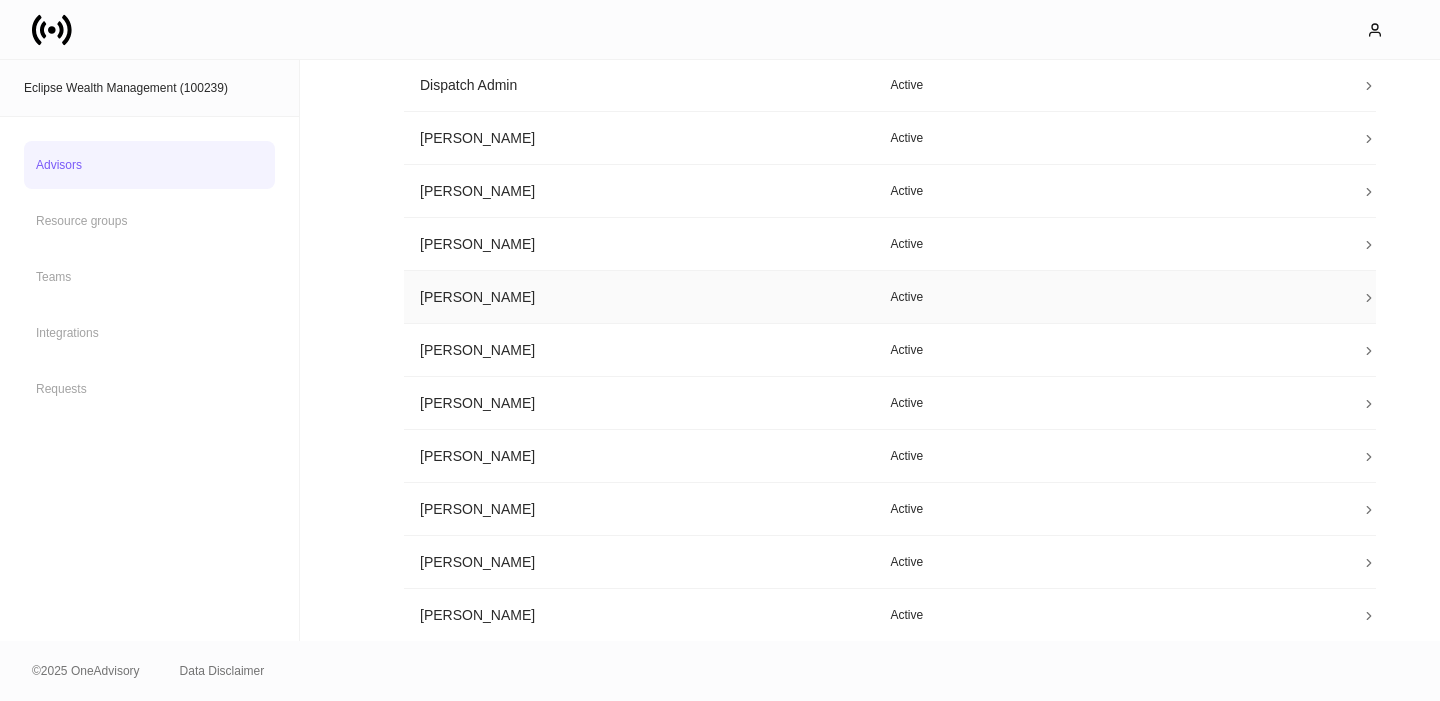 scroll, scrollTop: 305, scrollLeft: 0, axis: vertical 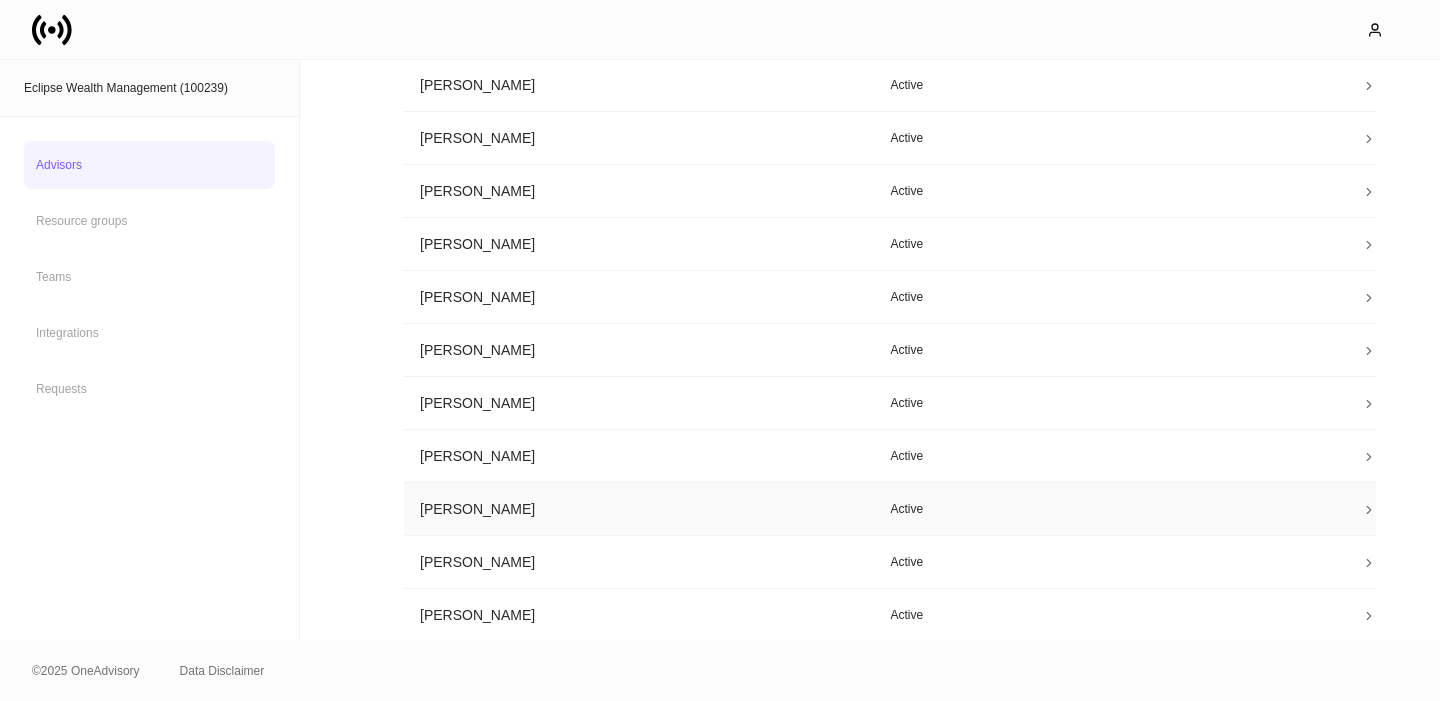 click on "[PERSON_NAME]" at bounding box center (639, 509) 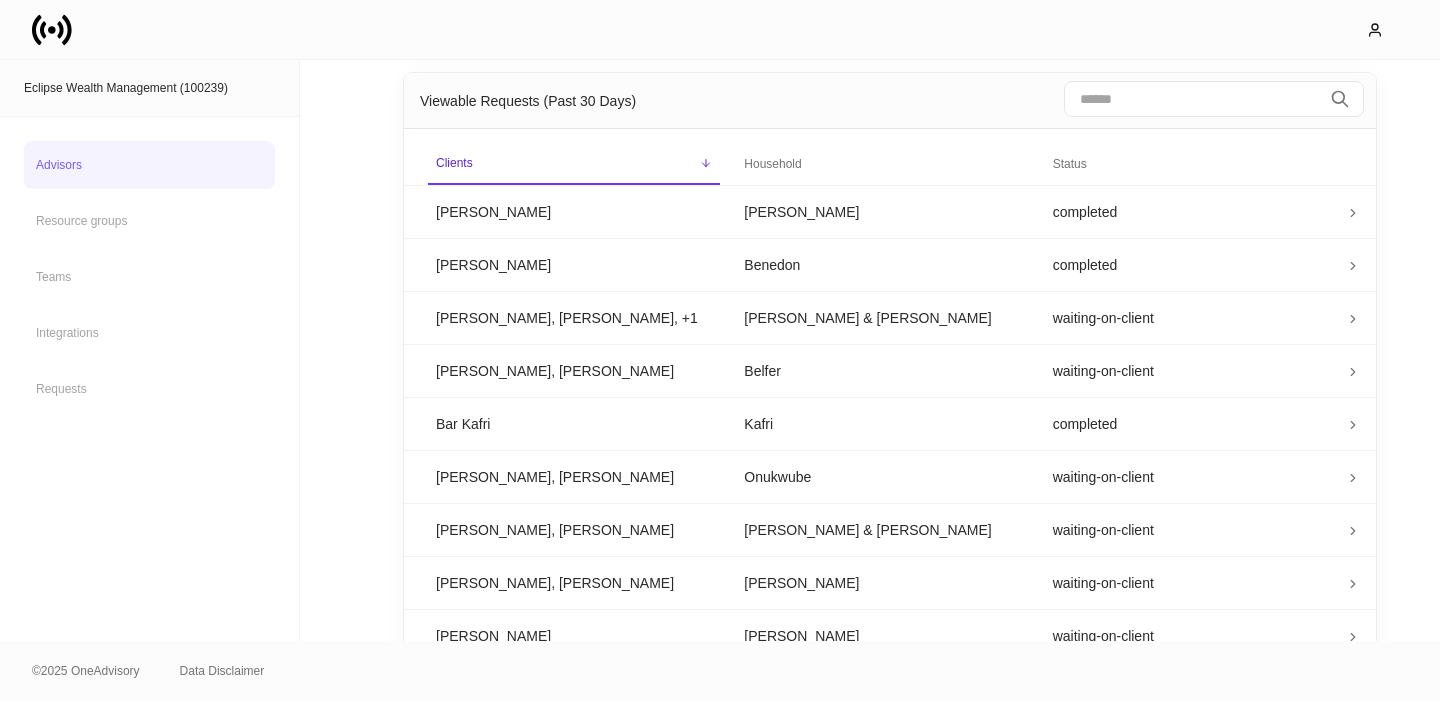scroll, scrollTop: 1176, scrollLeft: 0, axis: vertical 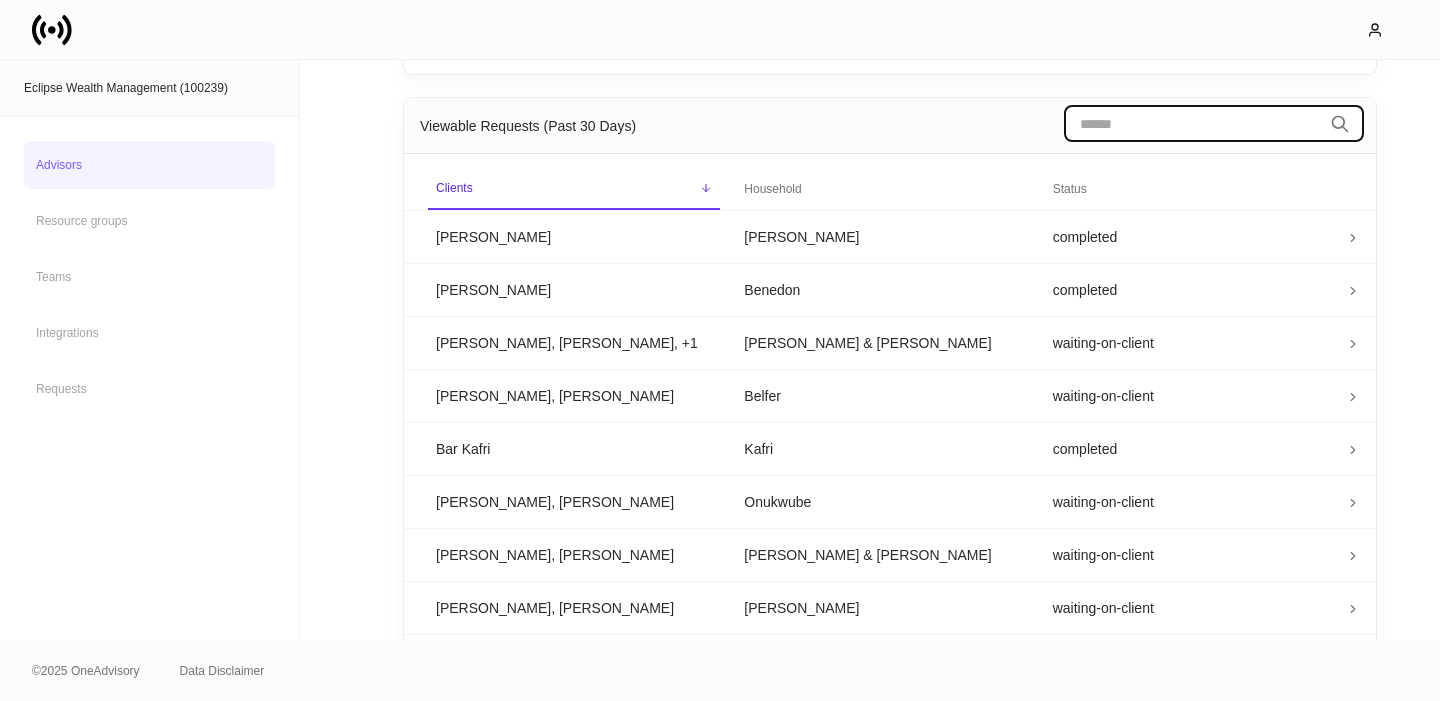 click at bounding box center (1193, 124) 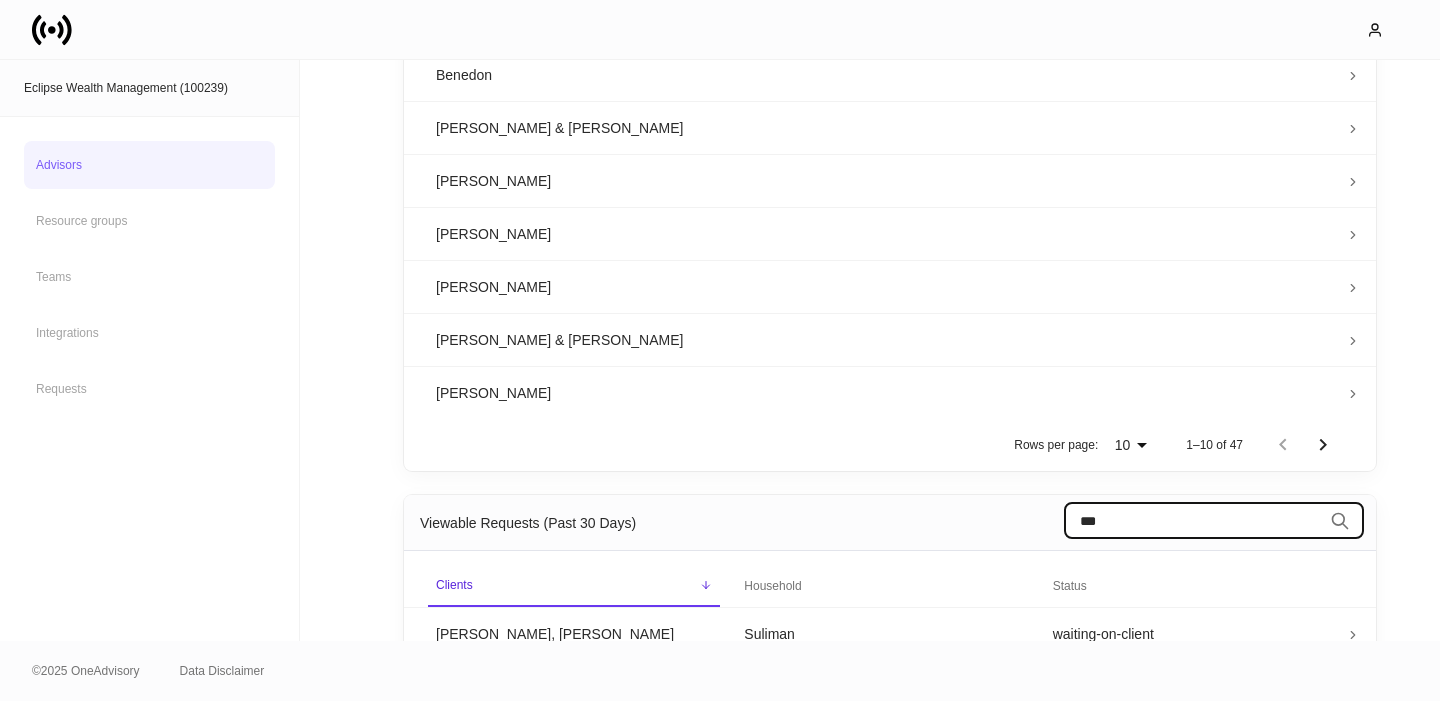 scroll, scrollTop: 846, scrollLeft: 0, axis: vertical 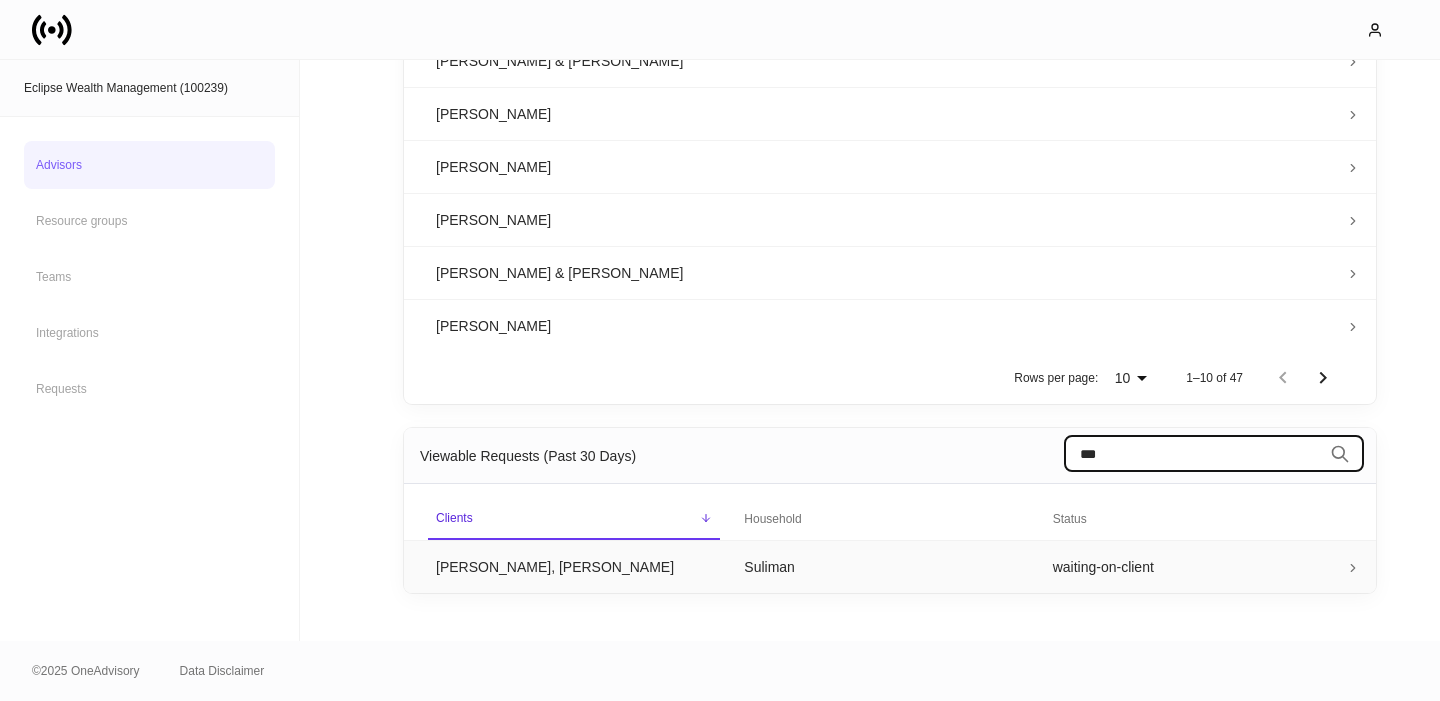 type on "***" 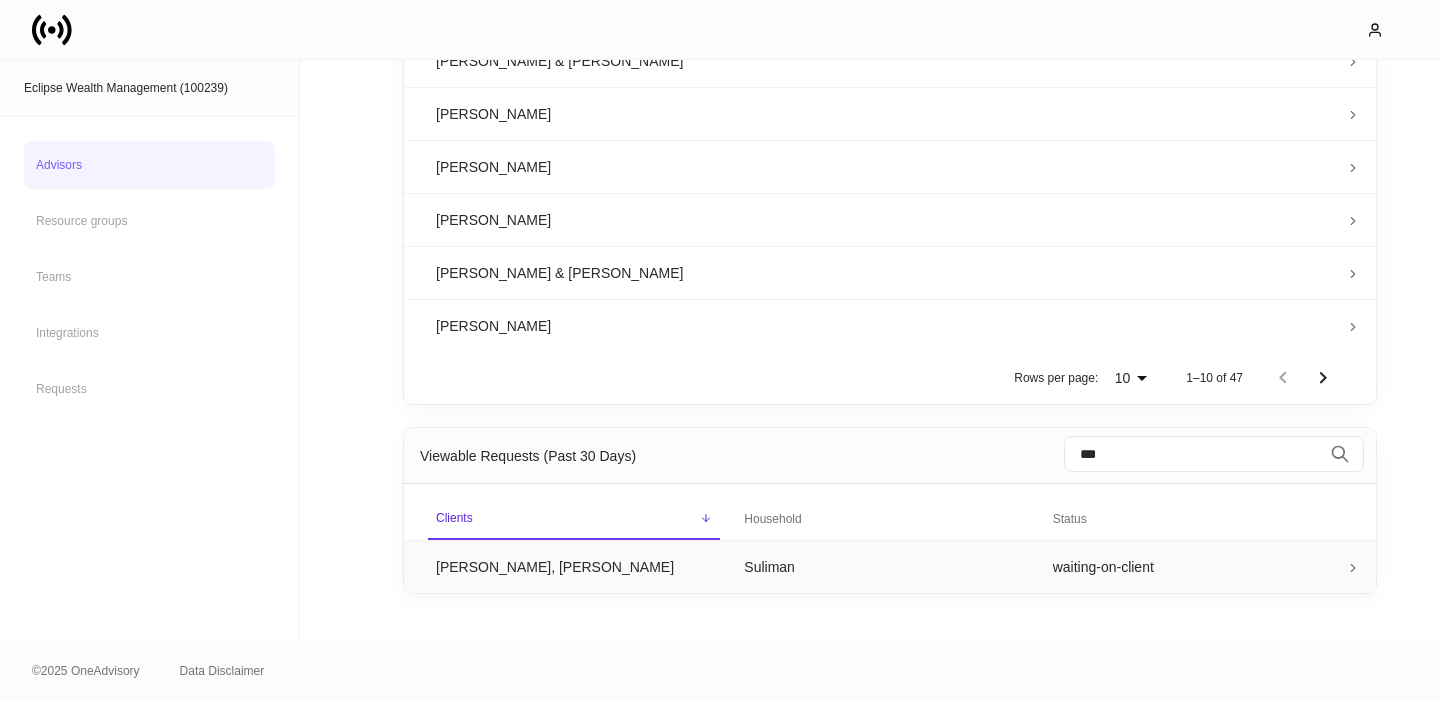 click on "Suliman" at bounding box center [882, 567] 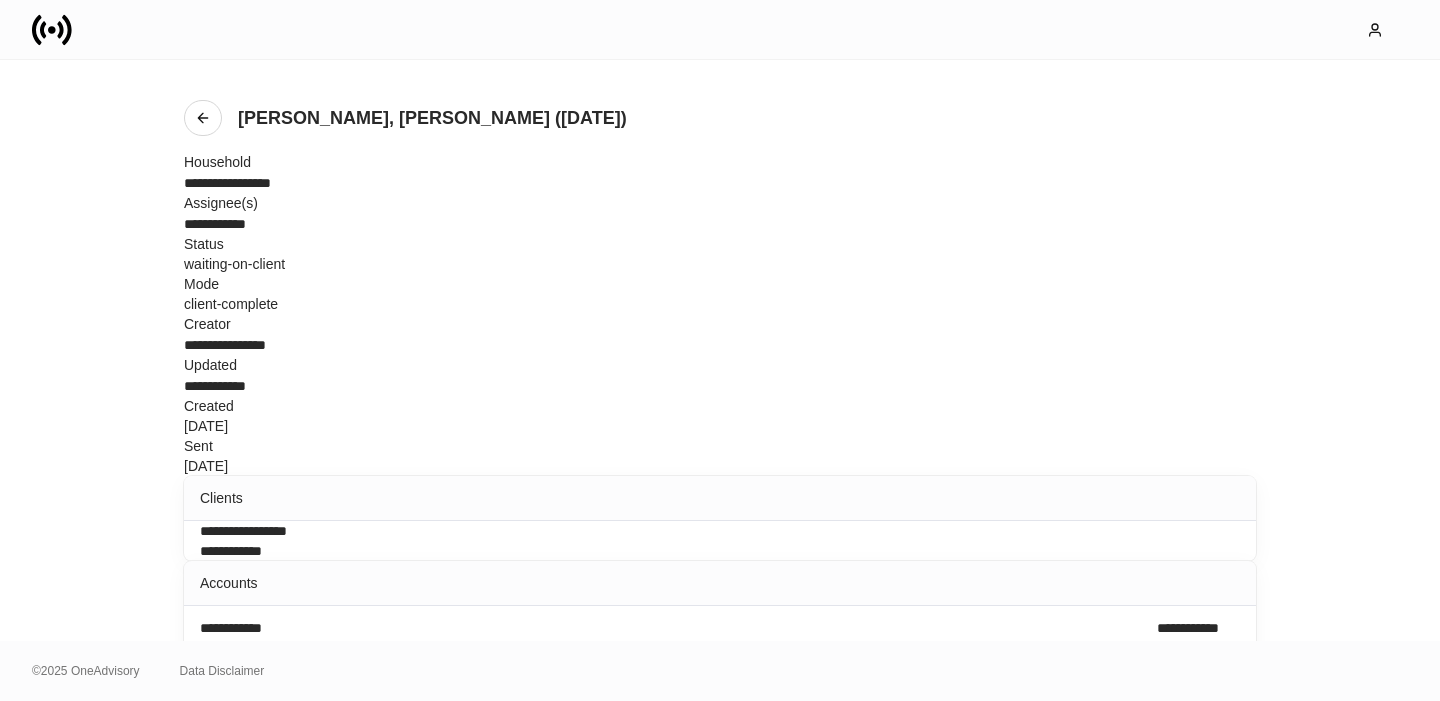 scroll, scrollTop: 67, scrollLeft: 0, axis: vertical 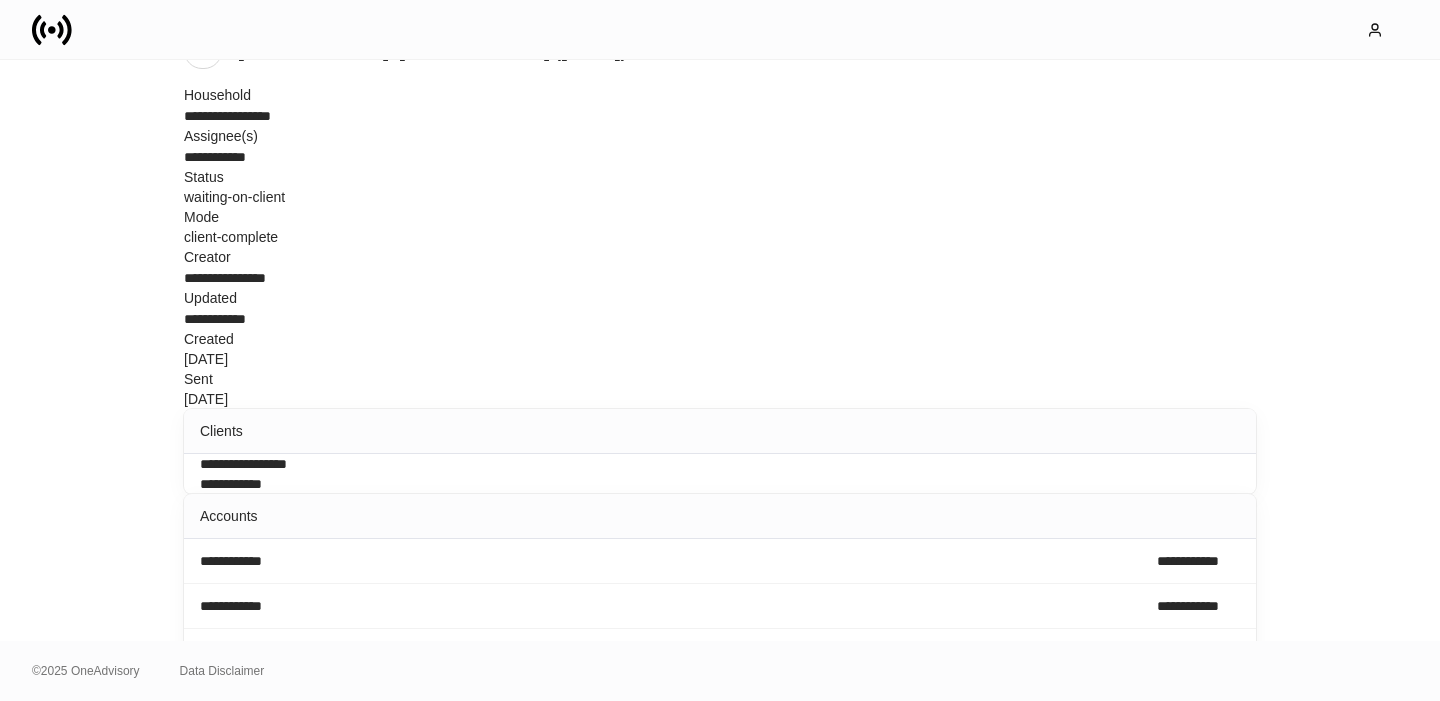 click on "**********" at bounding box center [241, 484] 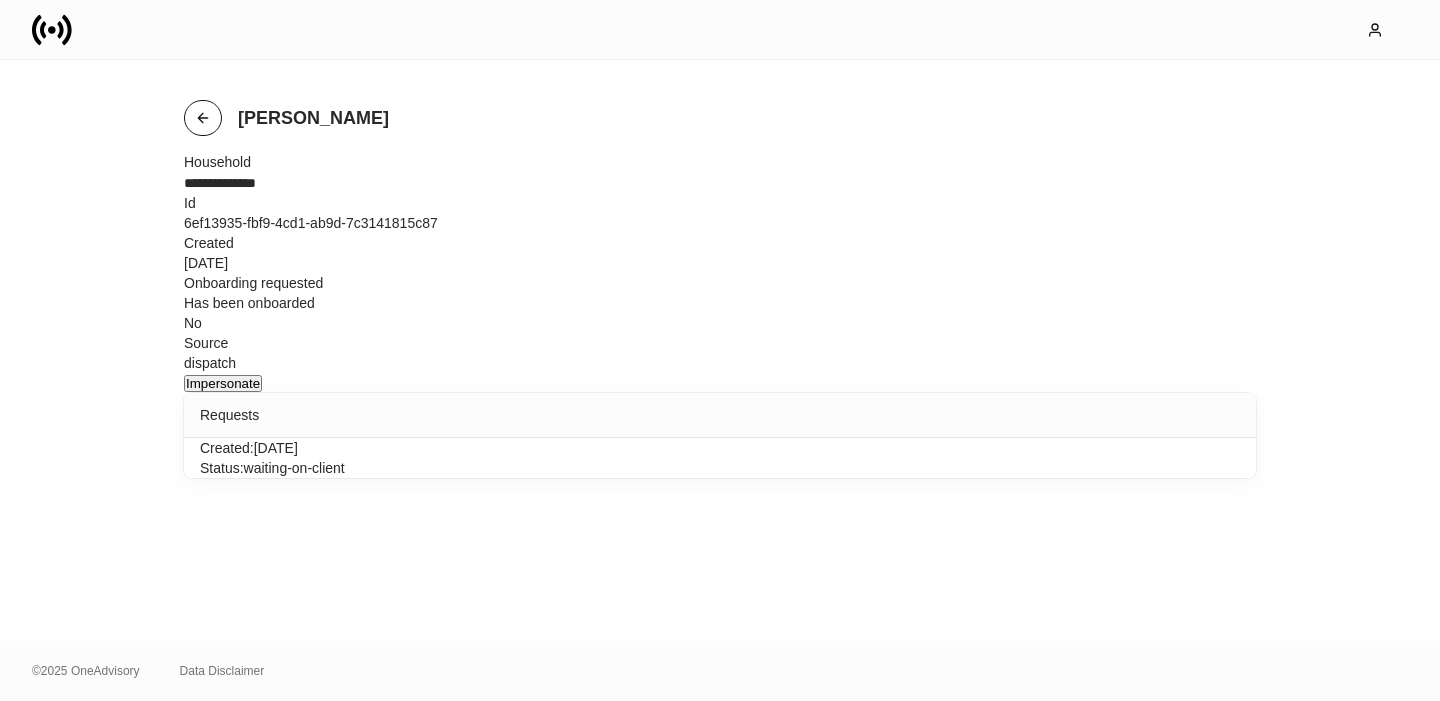 click 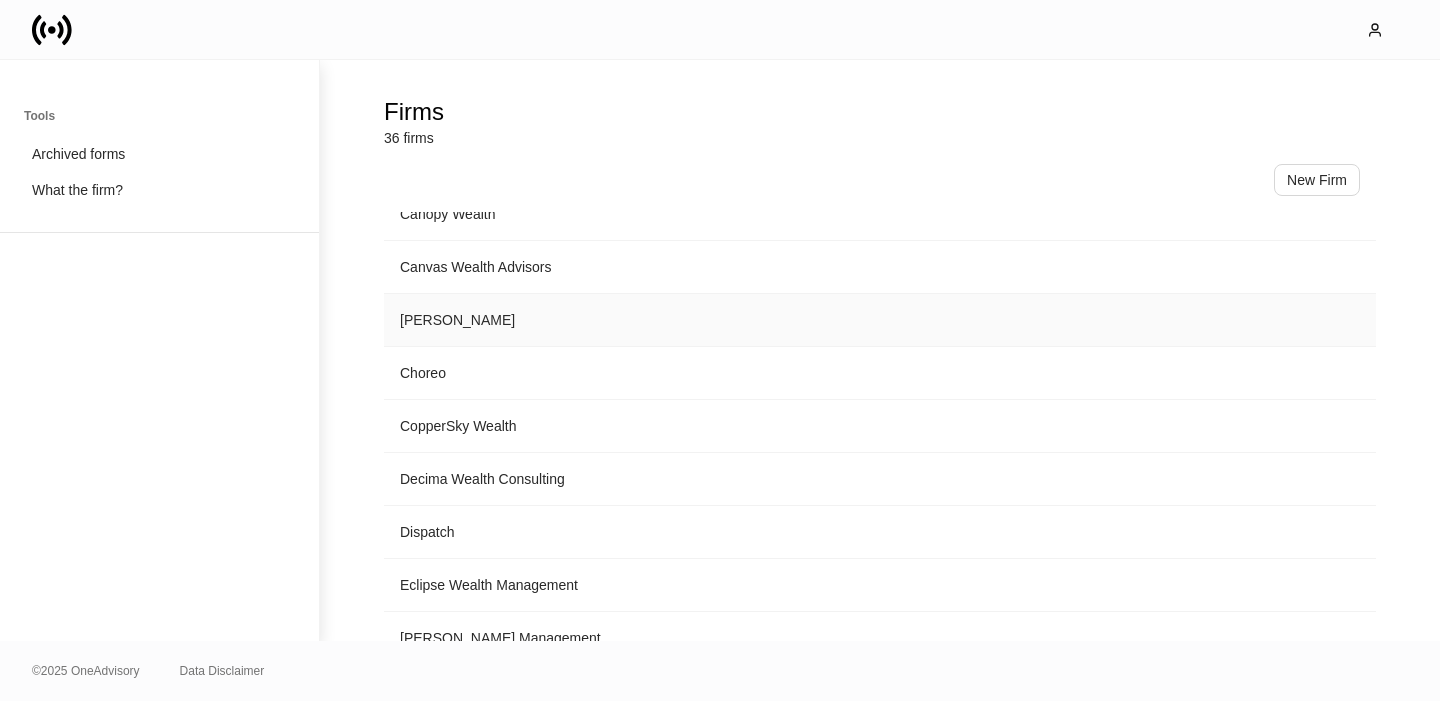 scroll, scrollTop: 604, scrollLeft: 0, axis: vertical 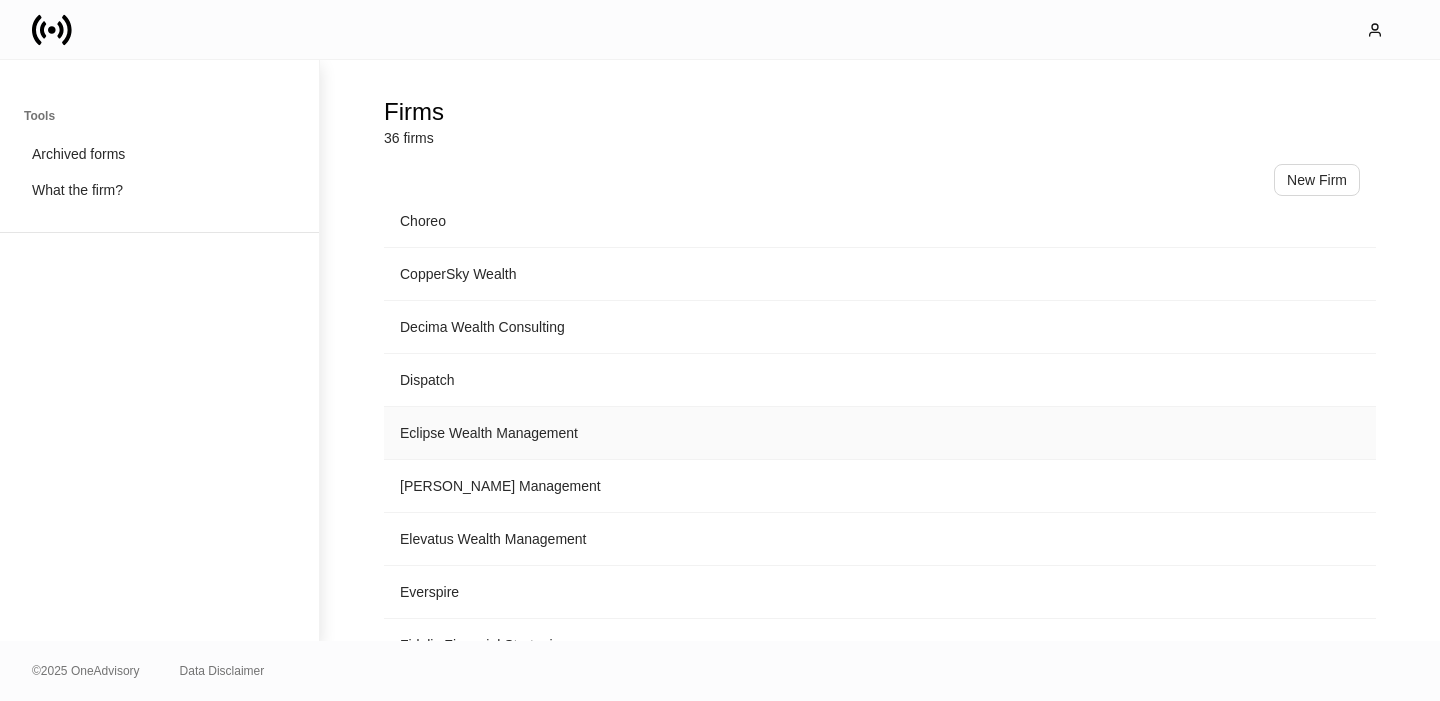 click on "Eclipse Wealth Management" at bounding box center [880, 433] 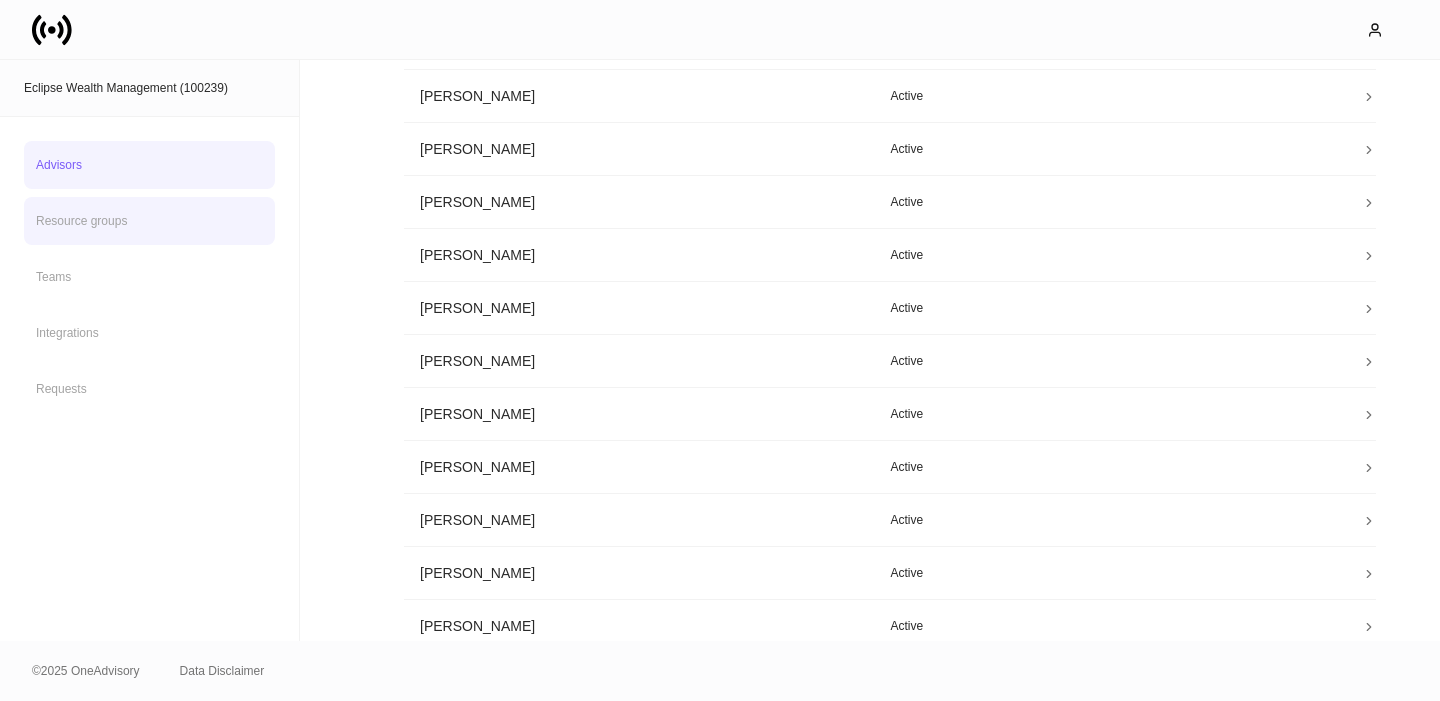 scroll, scrollTop: 305, scrollLeft: 0, axis: vertical 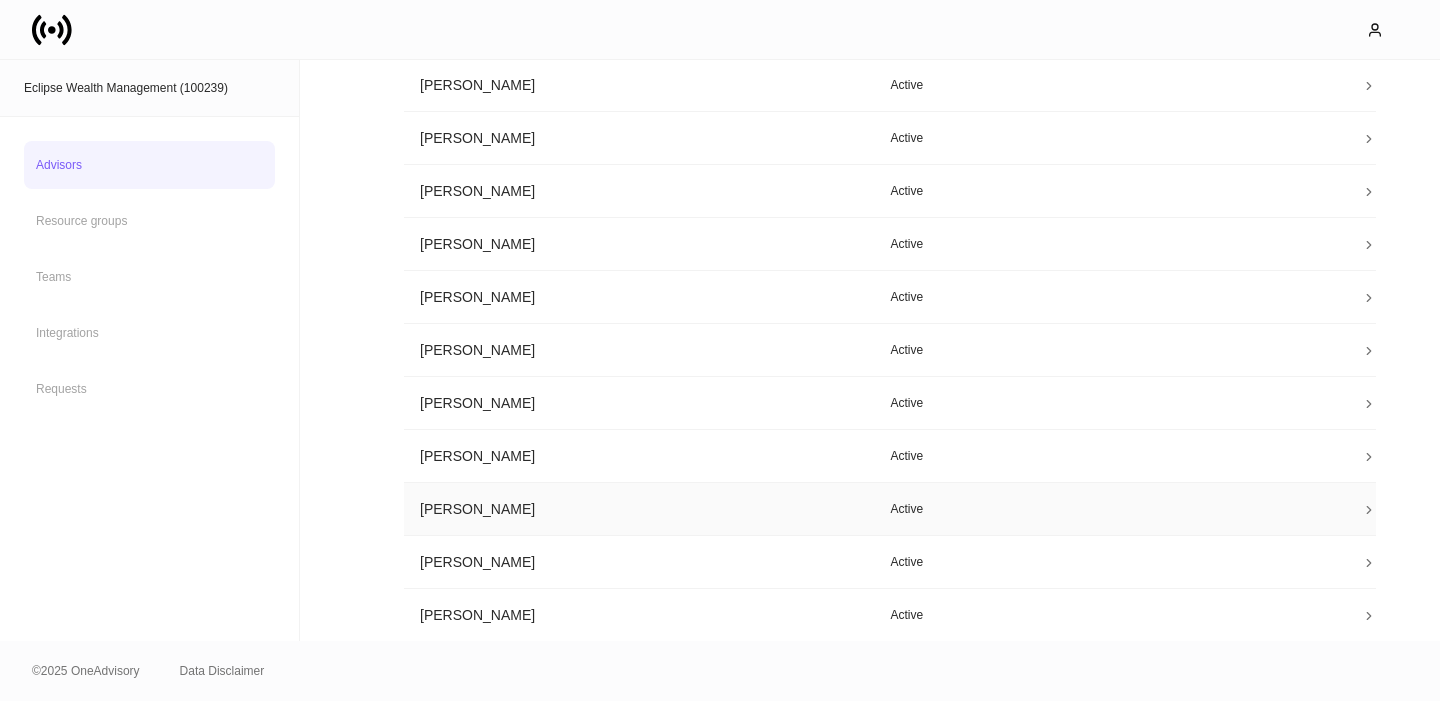click on "[PERSON_NAME]" at bounding box center (639, 509) 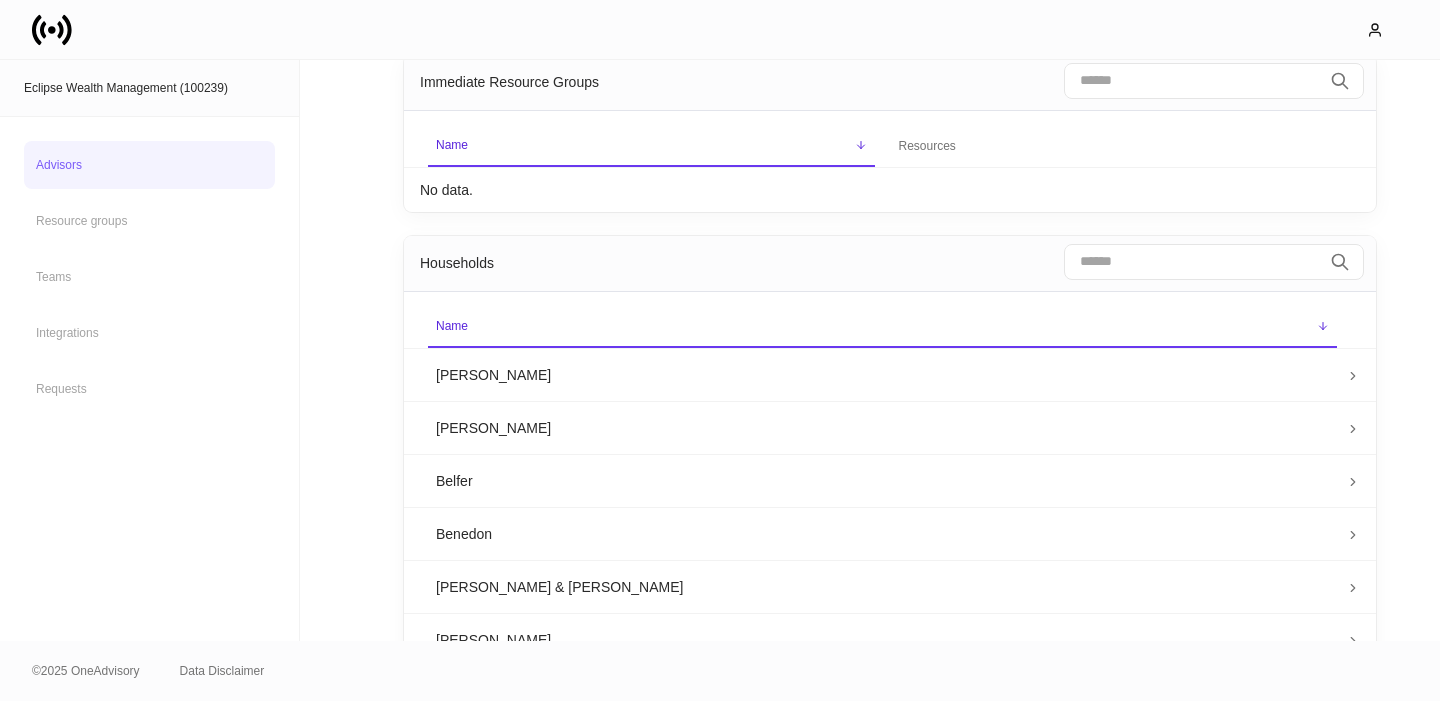 scroll, scrollTop: 0, scrollLeft: 0, axis: both 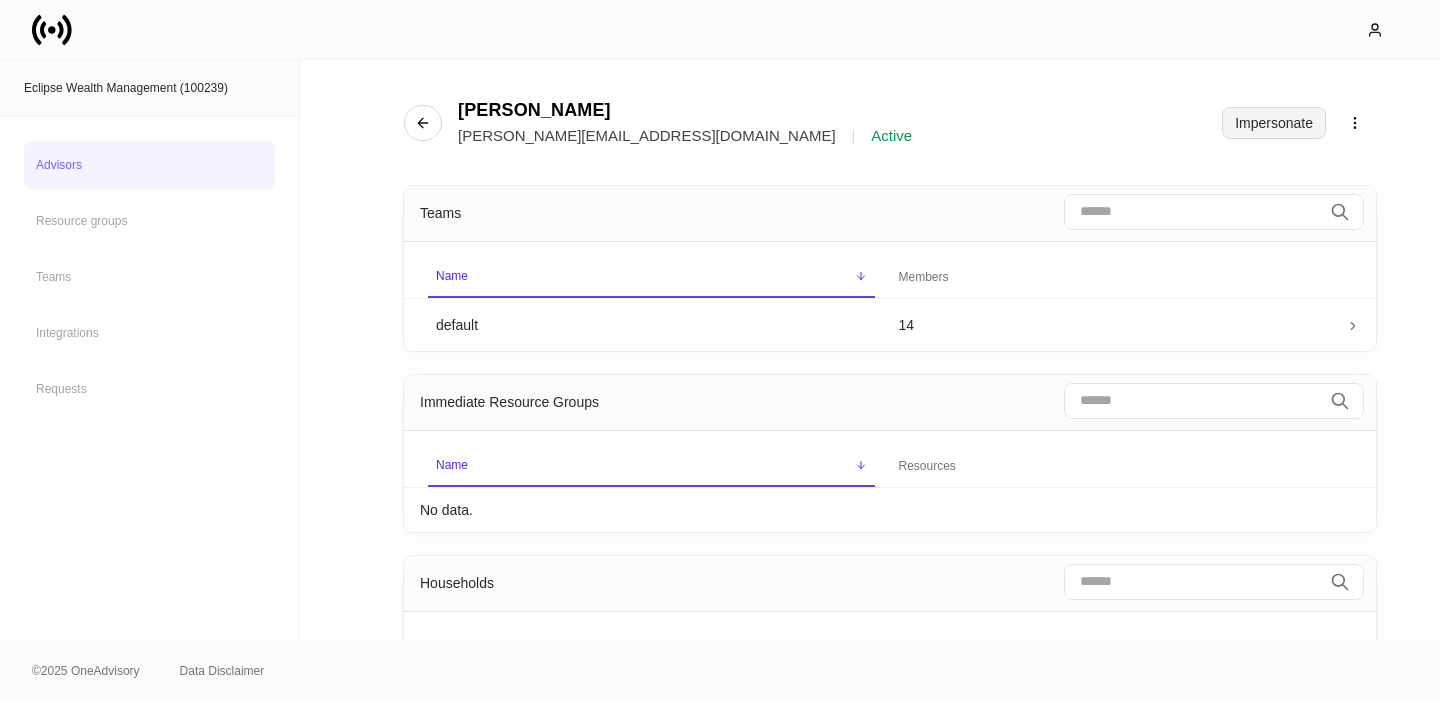 click on "Impersonate" at bounding box center [1274, 123] 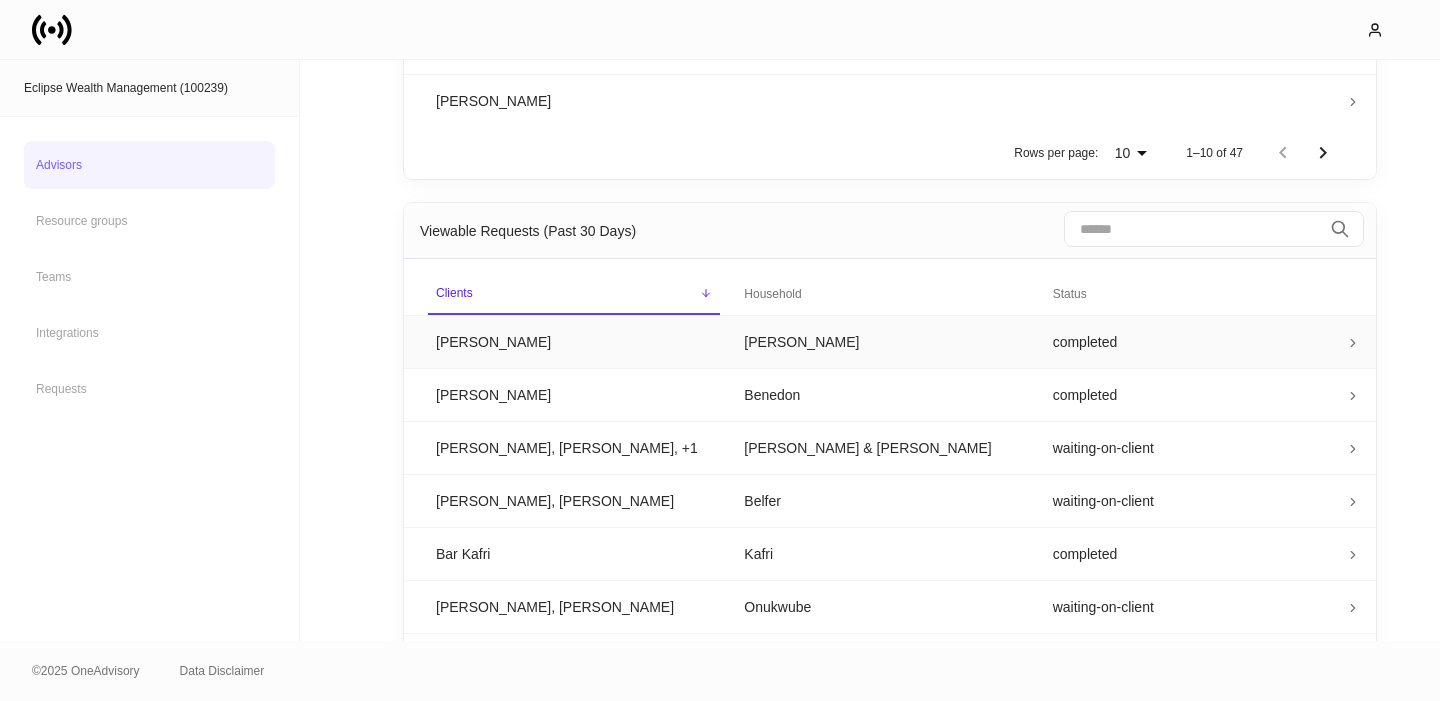 scroll, scrollTop: 1043, scrollLeft: 0, axis: vertical 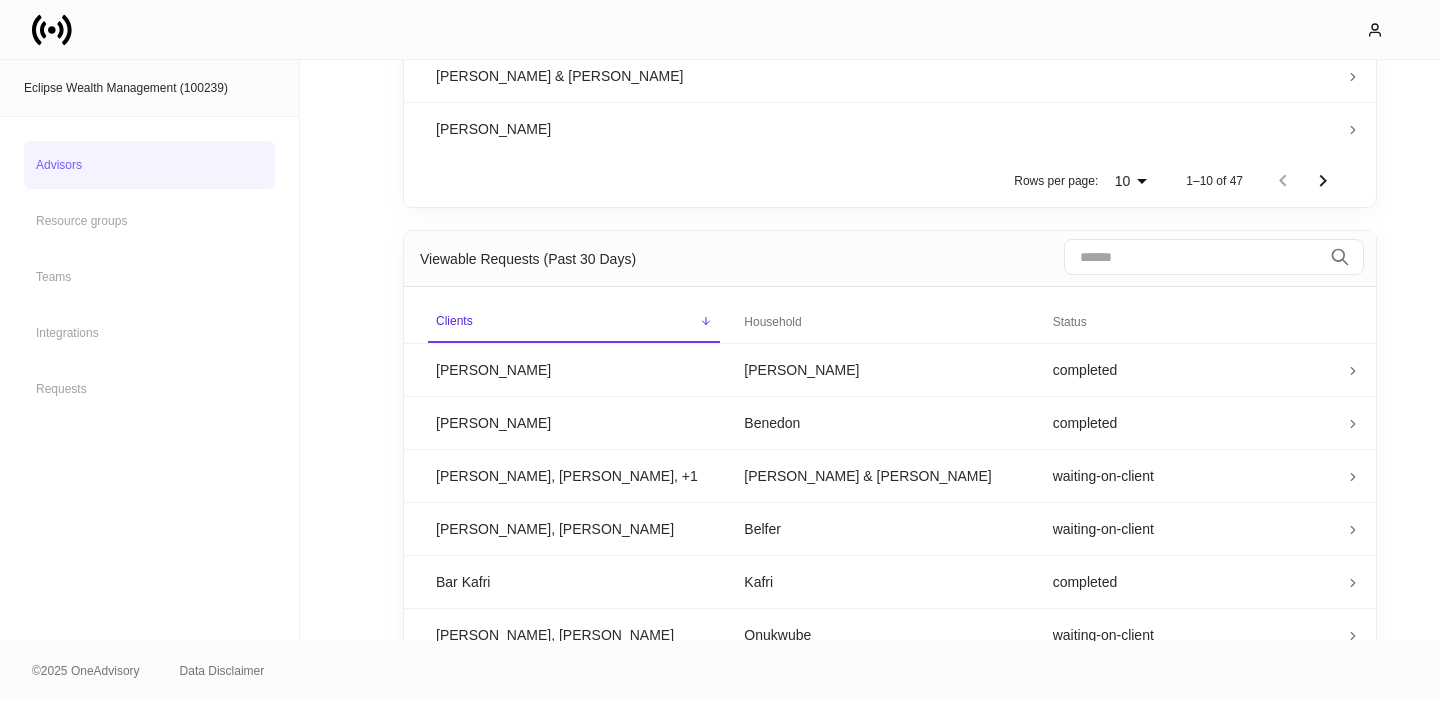 click at bounding box center [1193, 257] 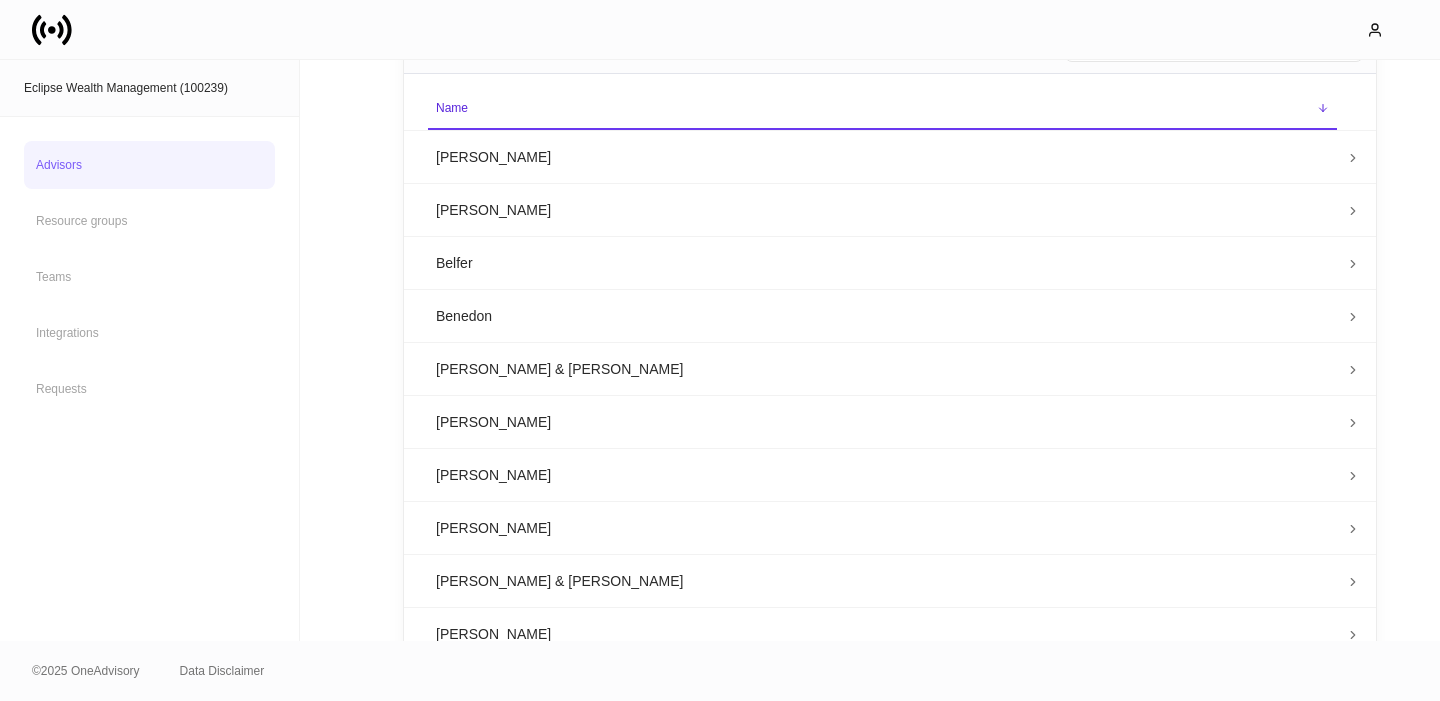 scroll, scrollTop: 388, scrollLeft: 0, axis: vertical 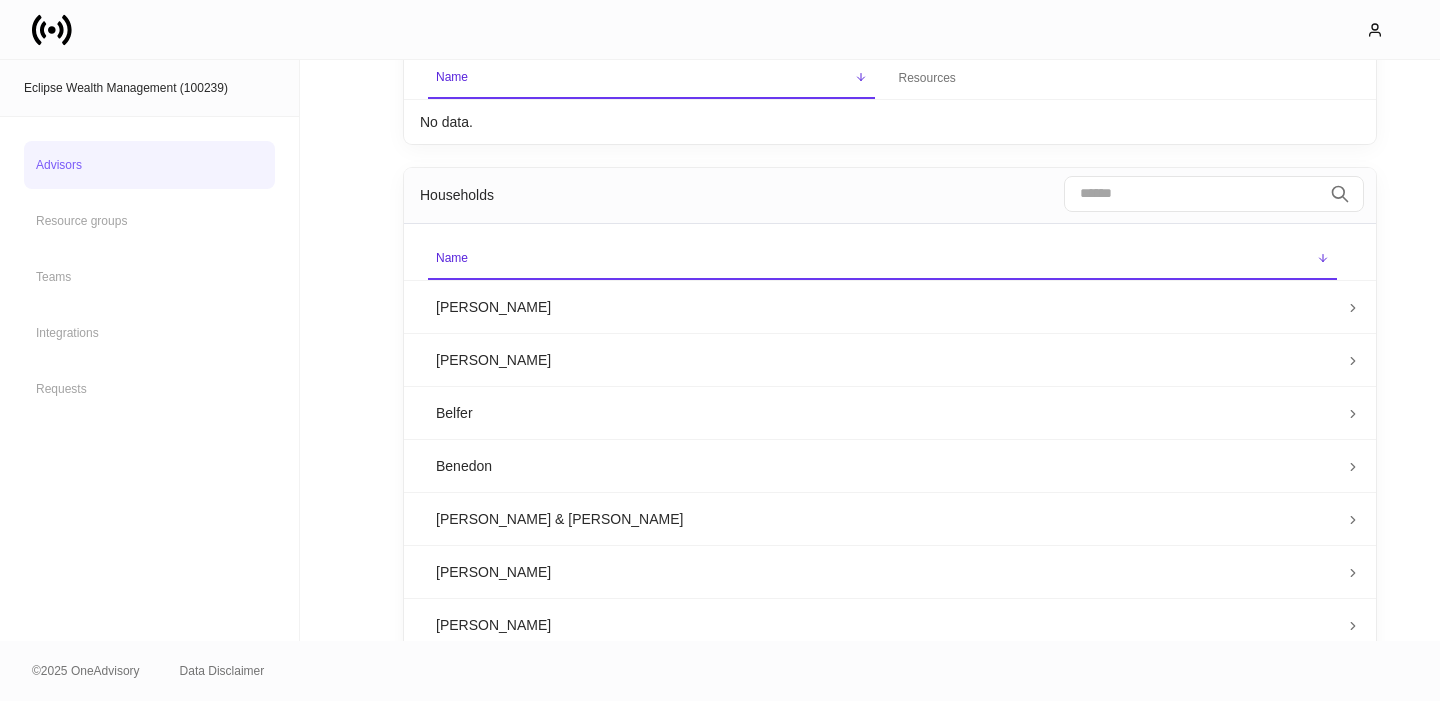 type on "****" 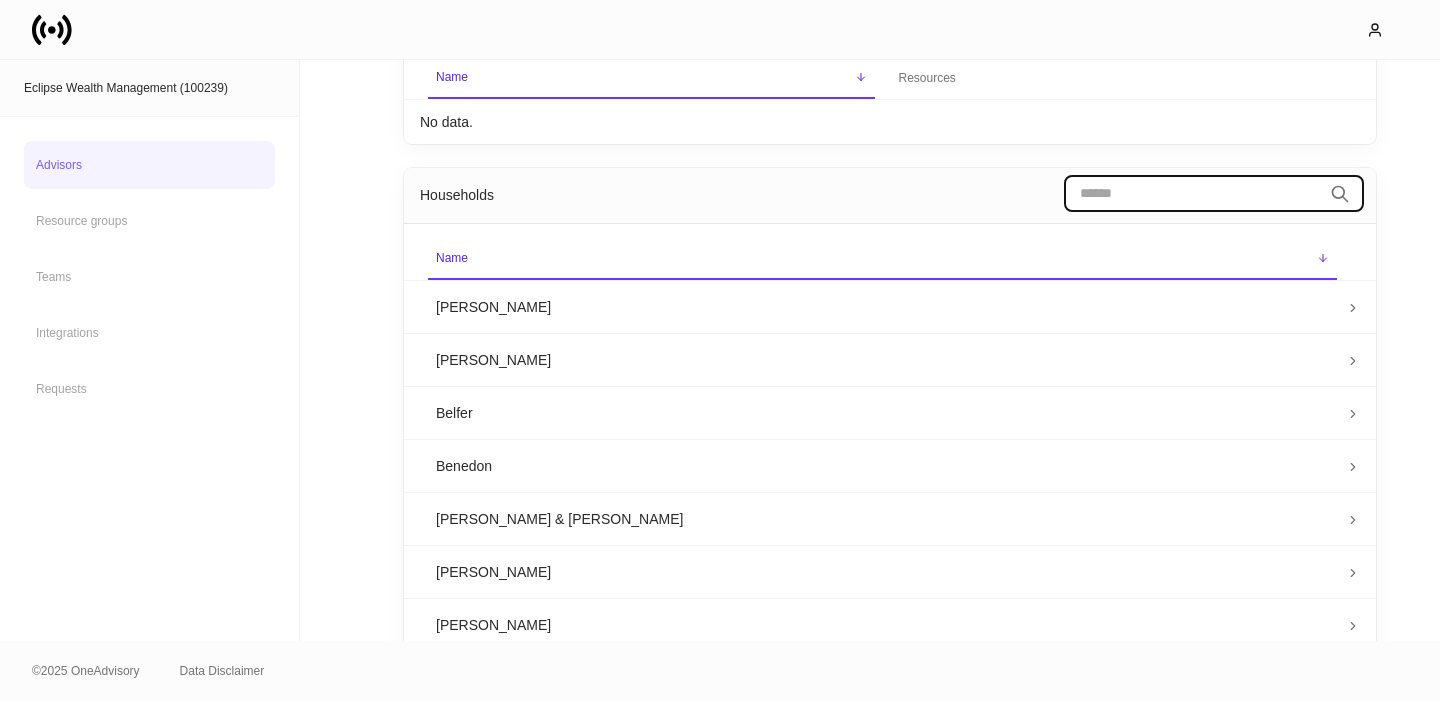 click at bounding box center [1193, 194] 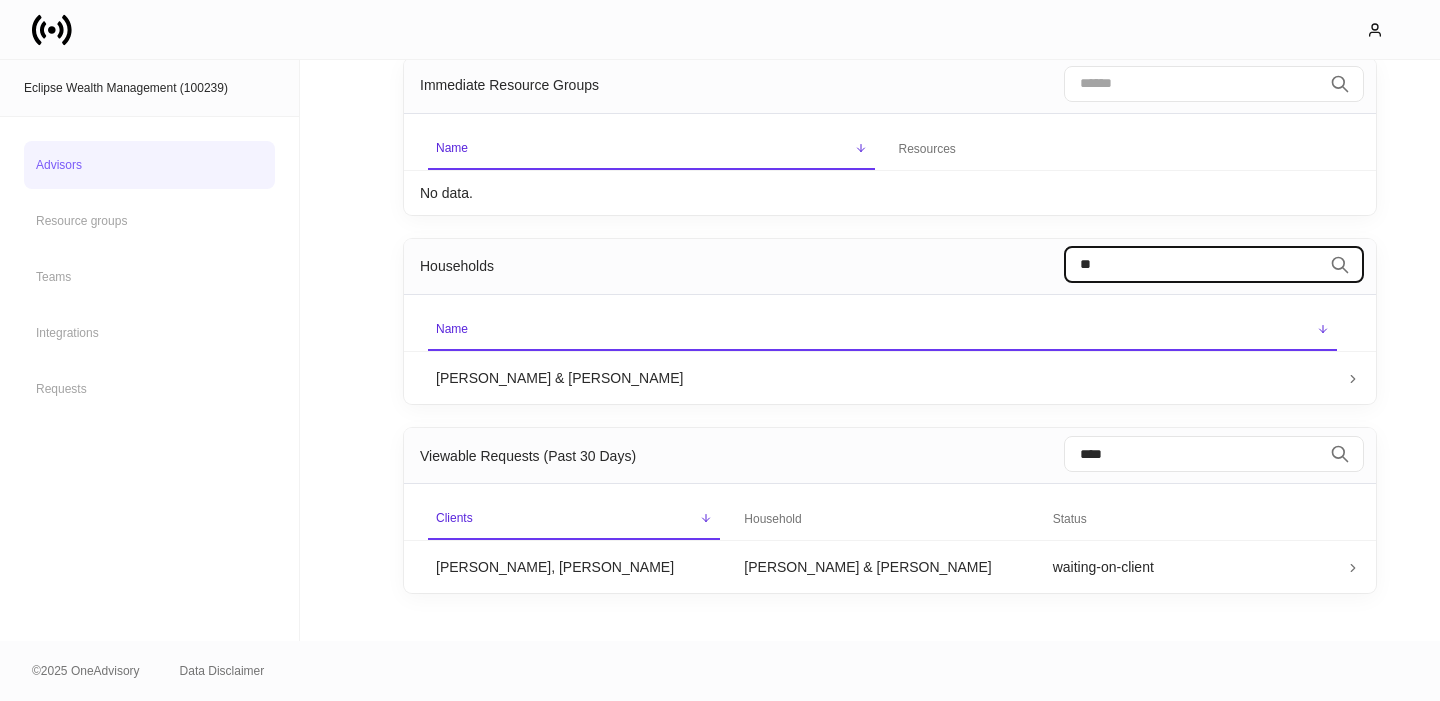 scroll, scrollTop: 317, scrollLeft: 0, axis: vertical 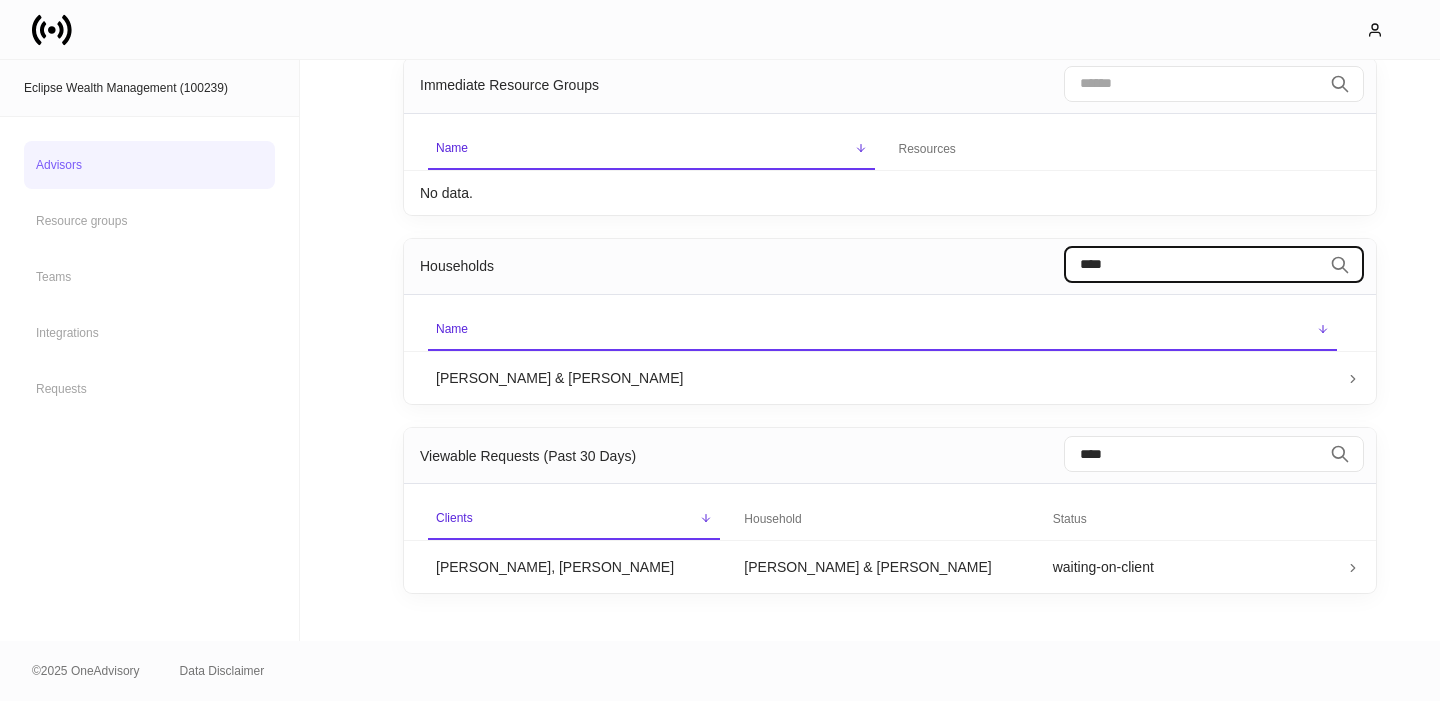 type on "****" 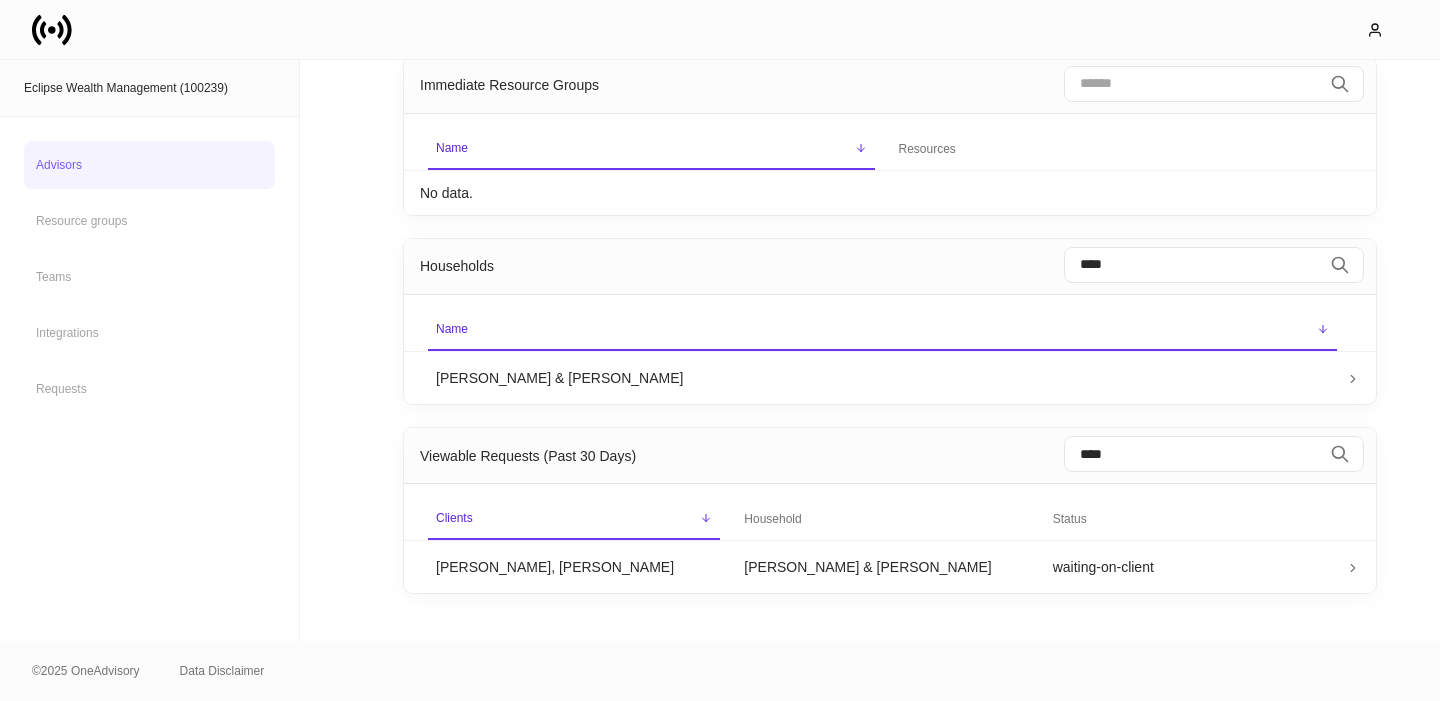 click on "[PERSON_NAME] & [PERSON_NAME]" at bounding box center [882, 377] 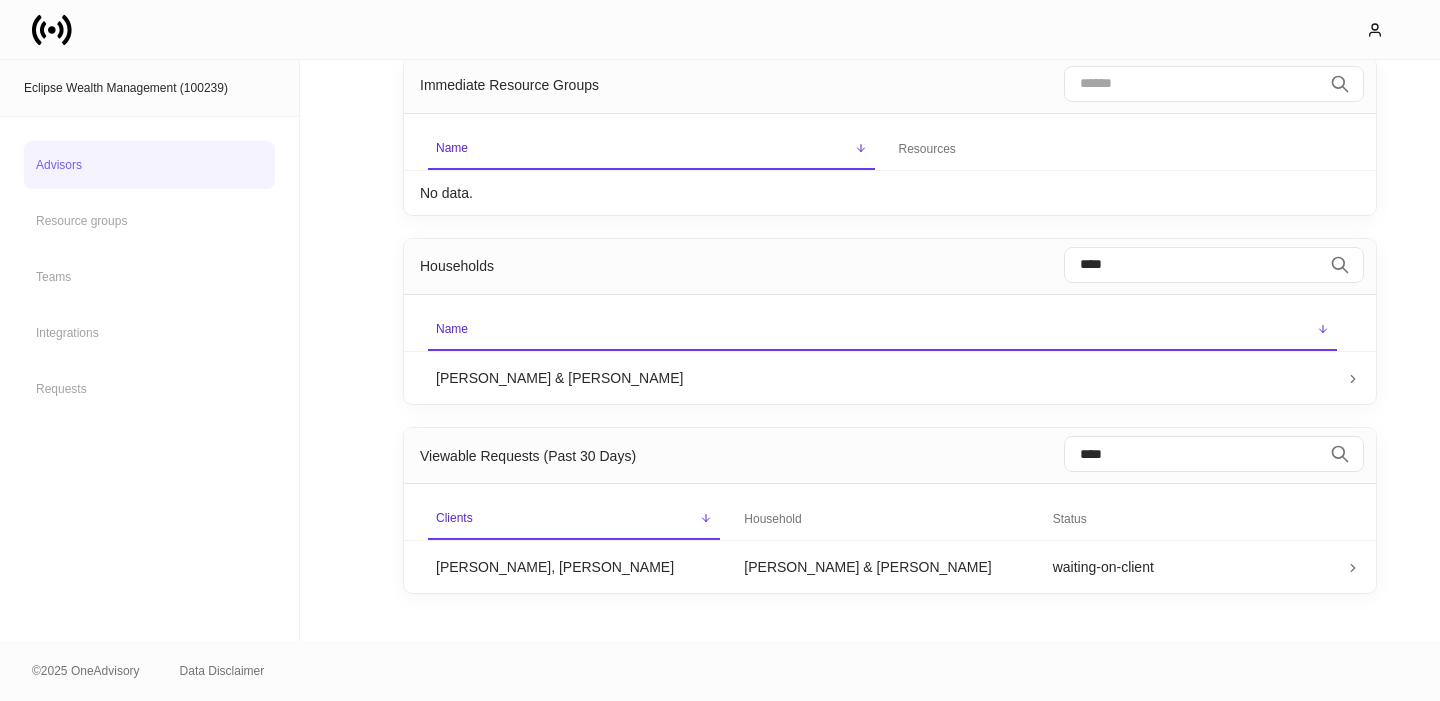 click on "[PERSON_NAME] & [PERSON_NAME]" at bounding box center [882, 377] 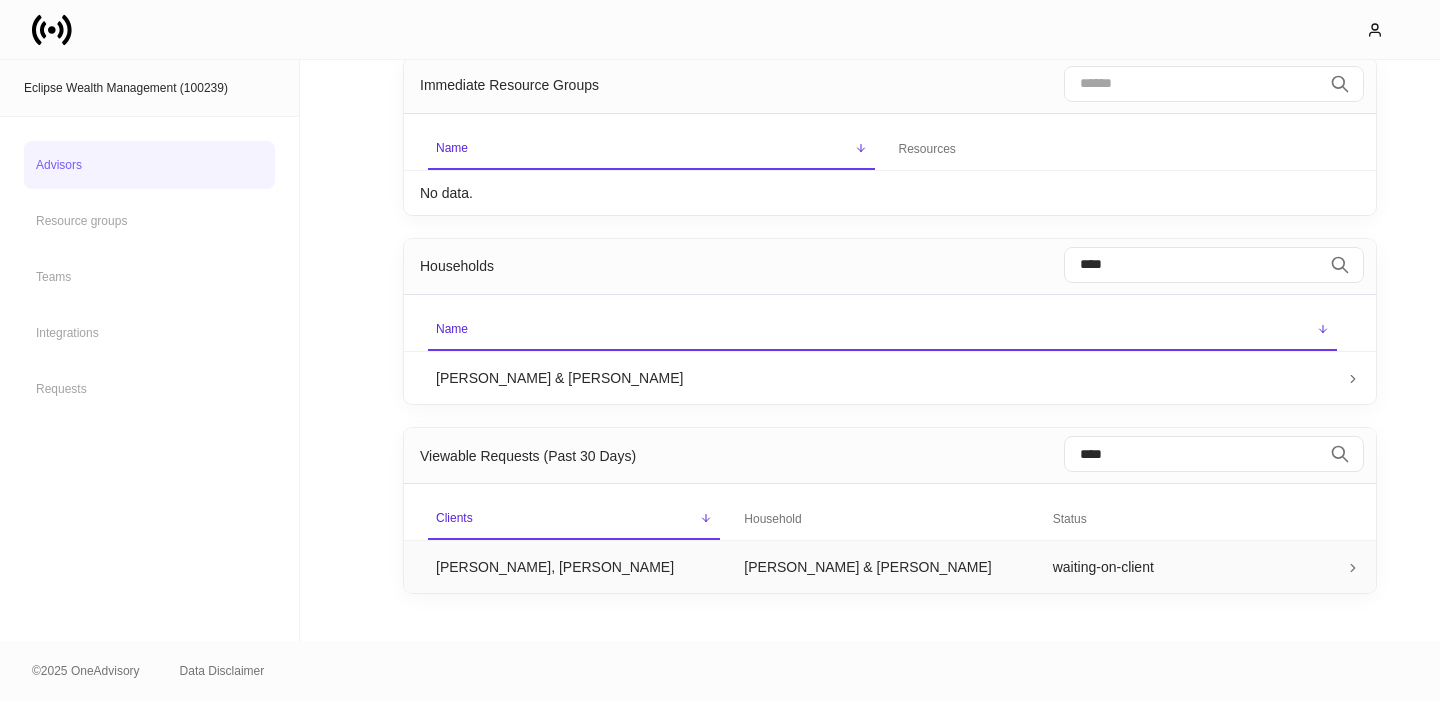 click on "[PERSON_NAME], [PERSON_NAME]" at bounding box center (574, 567) 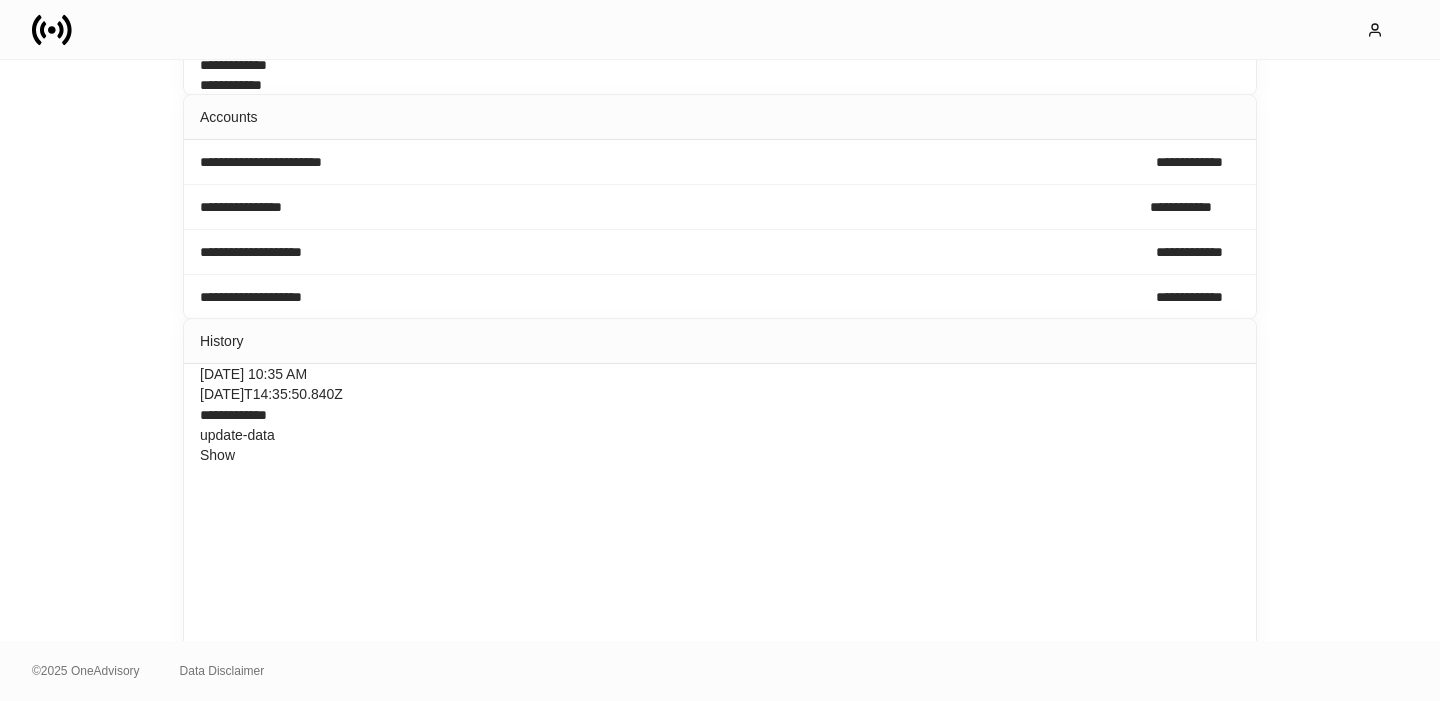 scroll, scrollTop: 597, scrollLeft: 0, axis: vertical 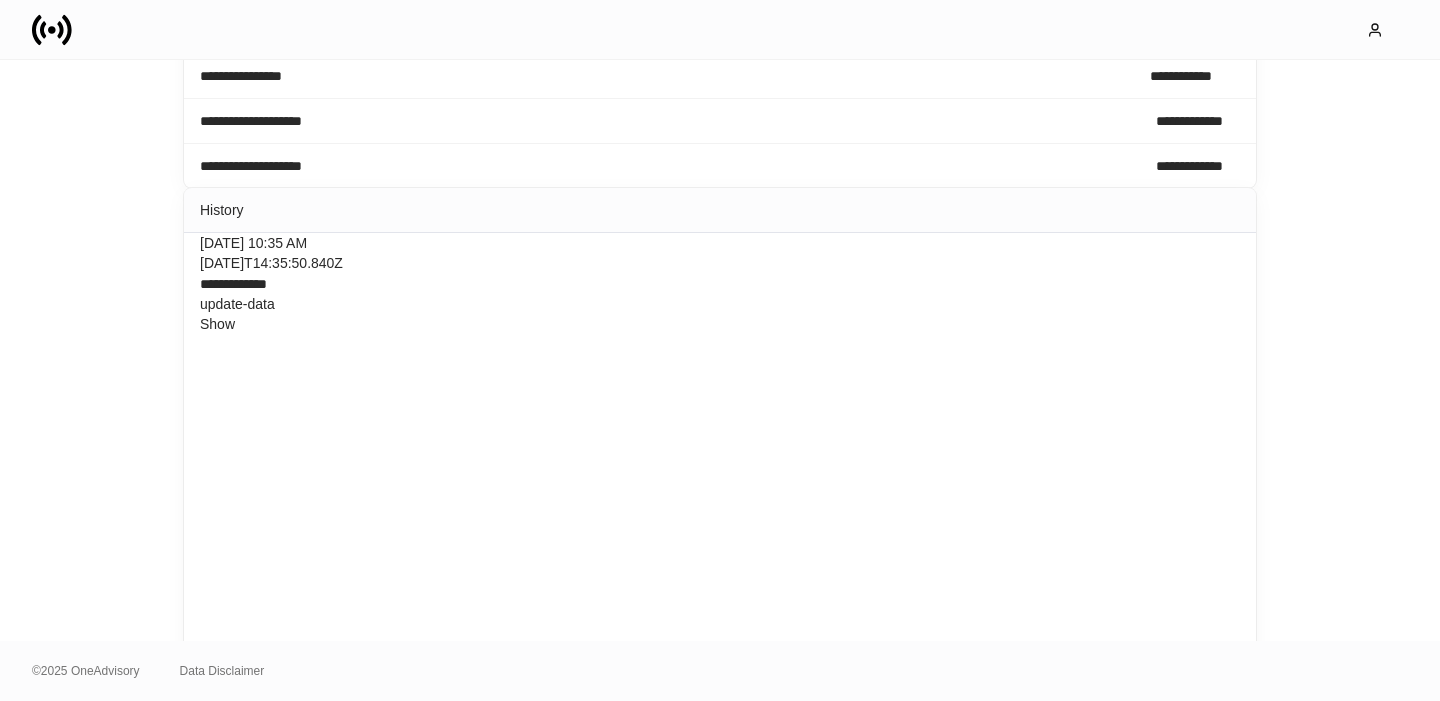 click on "Show" at bounding box center (217, 324) 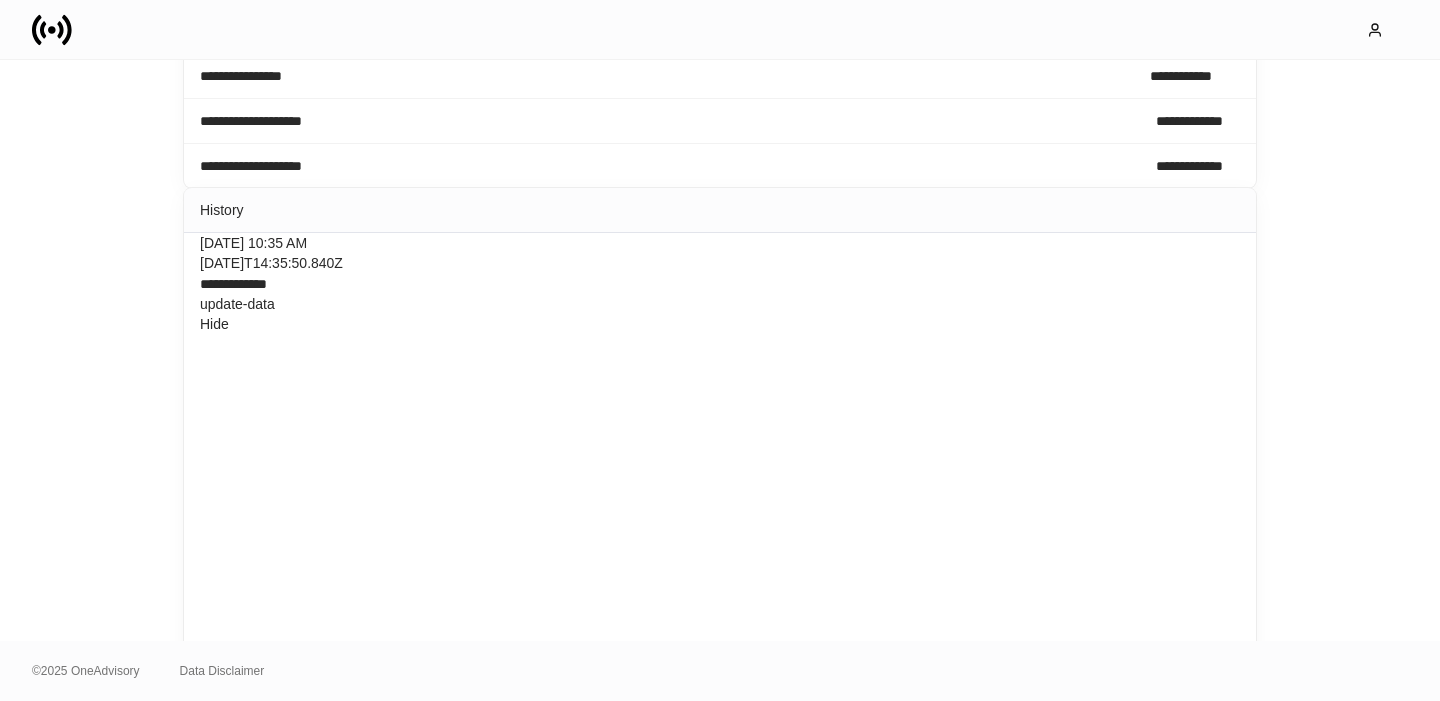 click on "Hide" at bounding box center [214, 324] 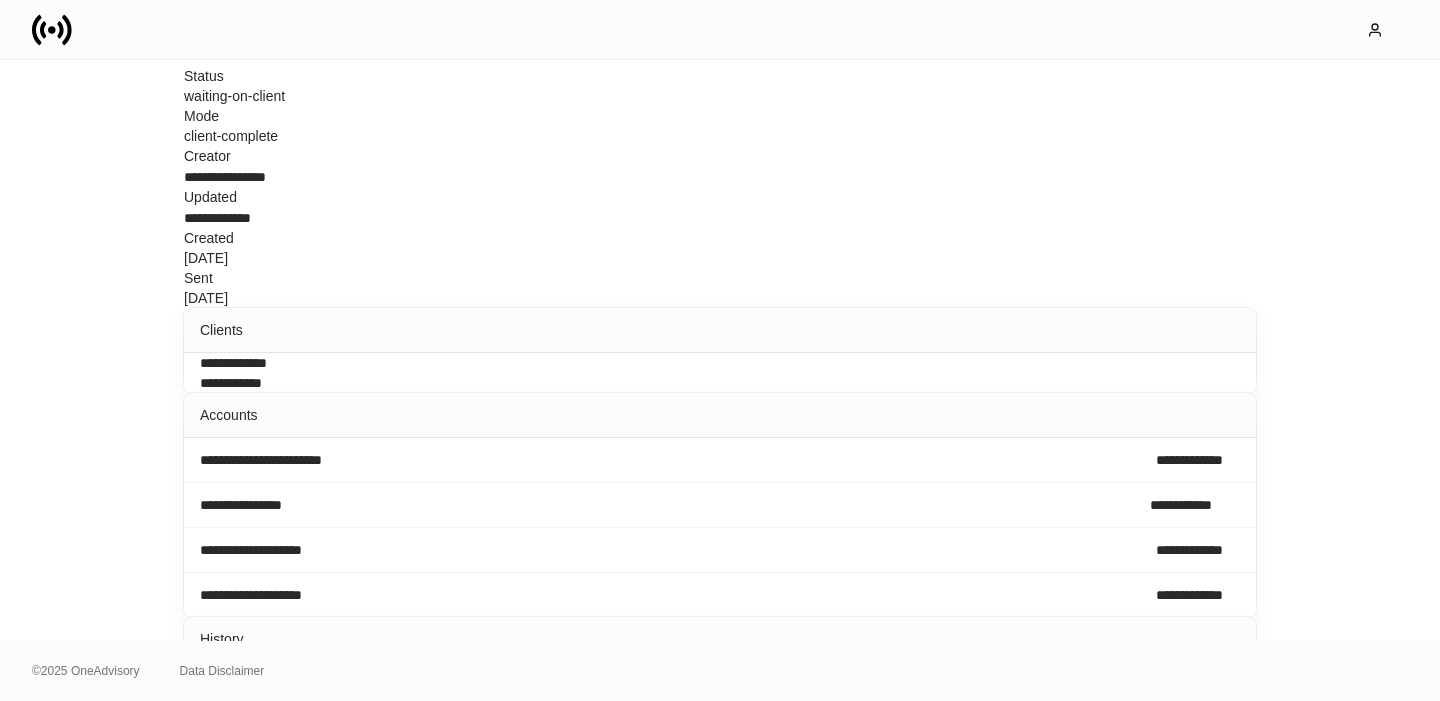 scroll, scrollTop: 310, scrollLeft: 0, axis: vertical 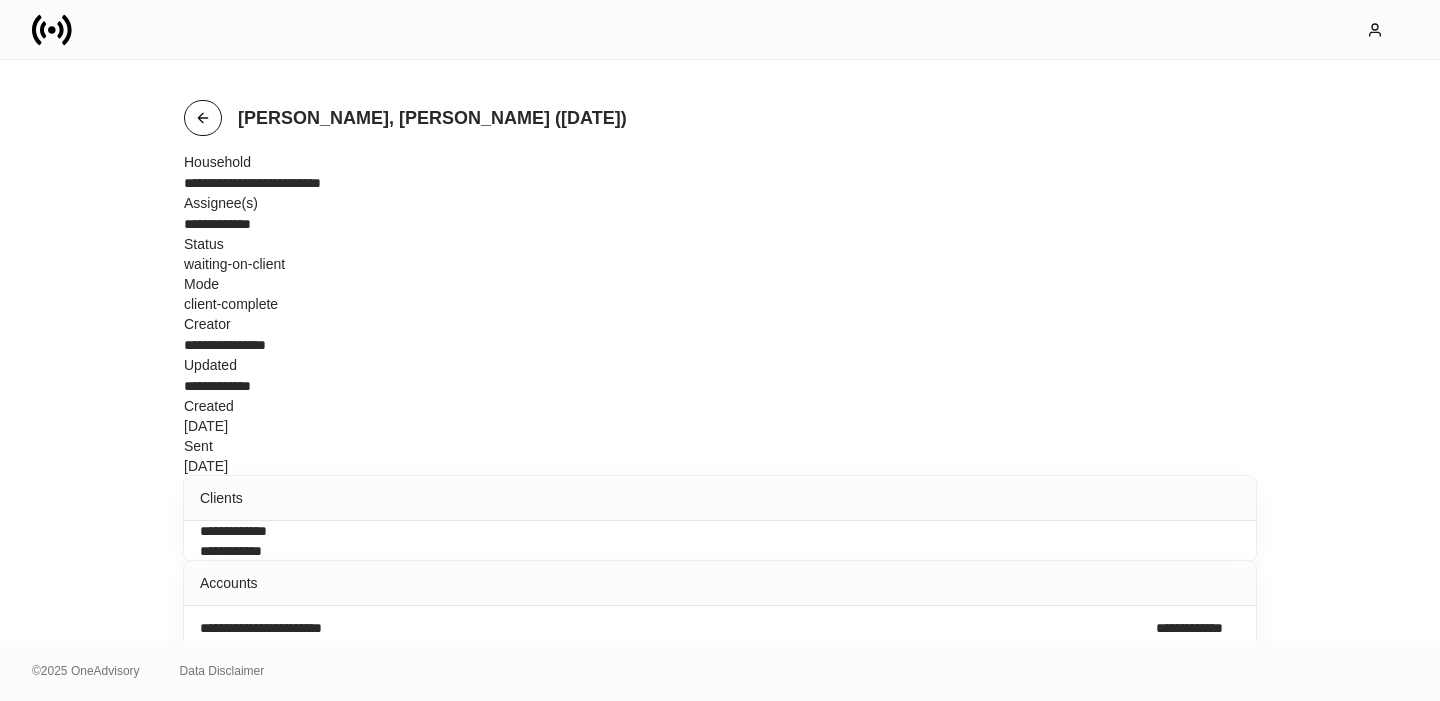 click 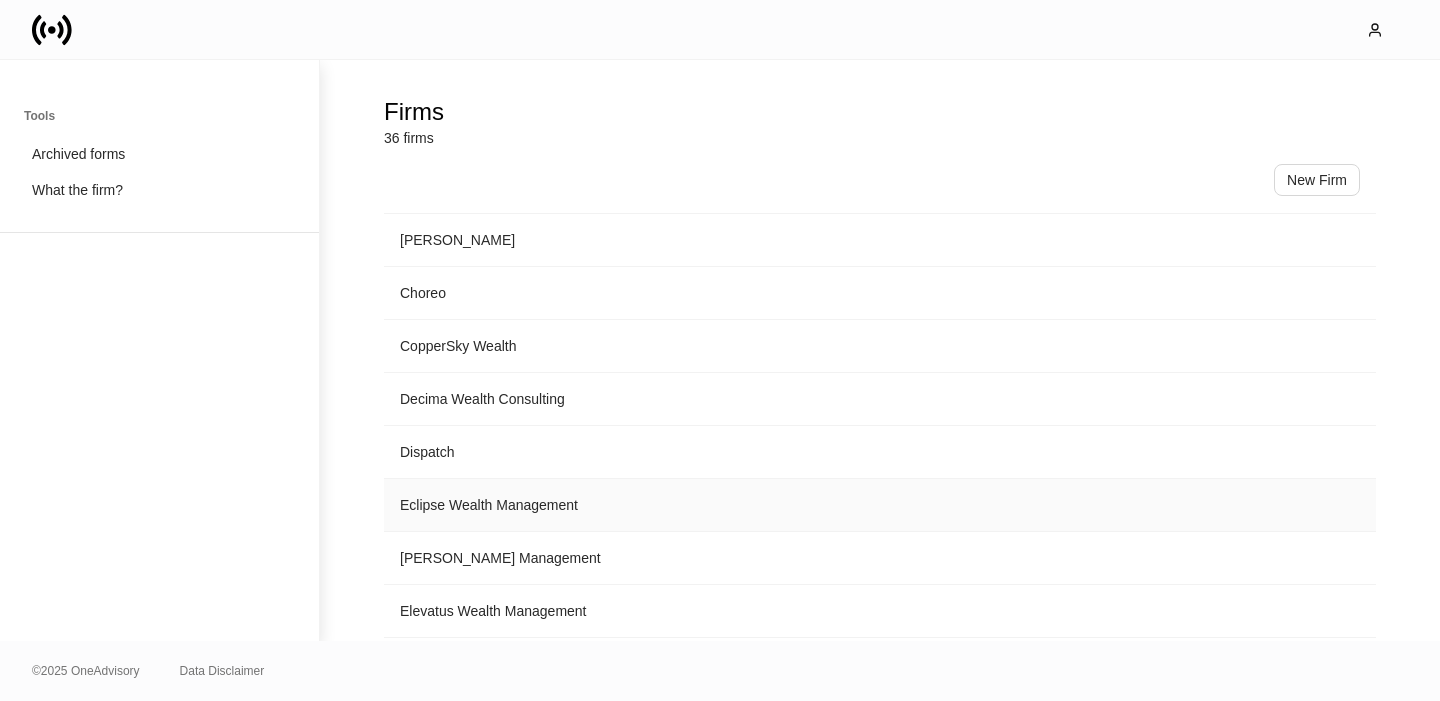 scroll, scrollTop: 674, scrollLeft: 0, axis: vertical 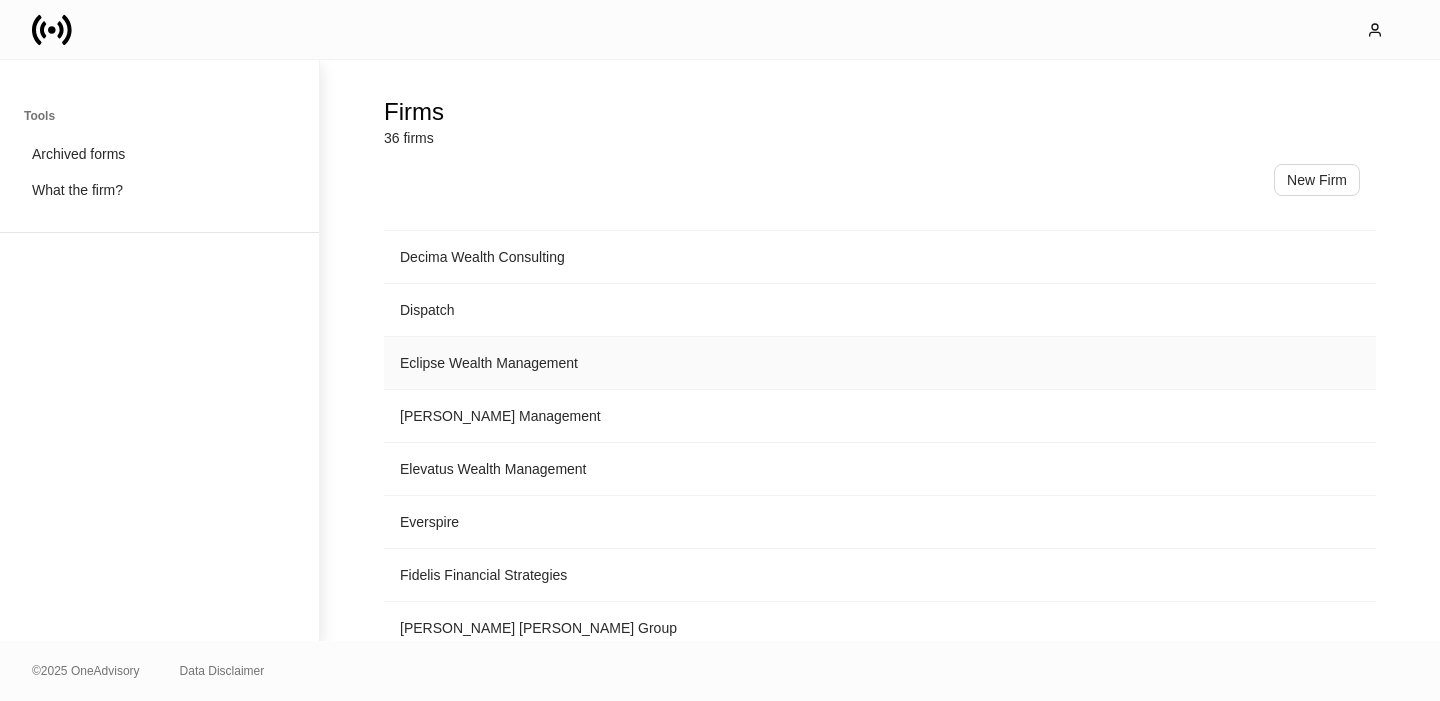 click on "Eclipse Wealth Management" at bounding box center (880, 363) 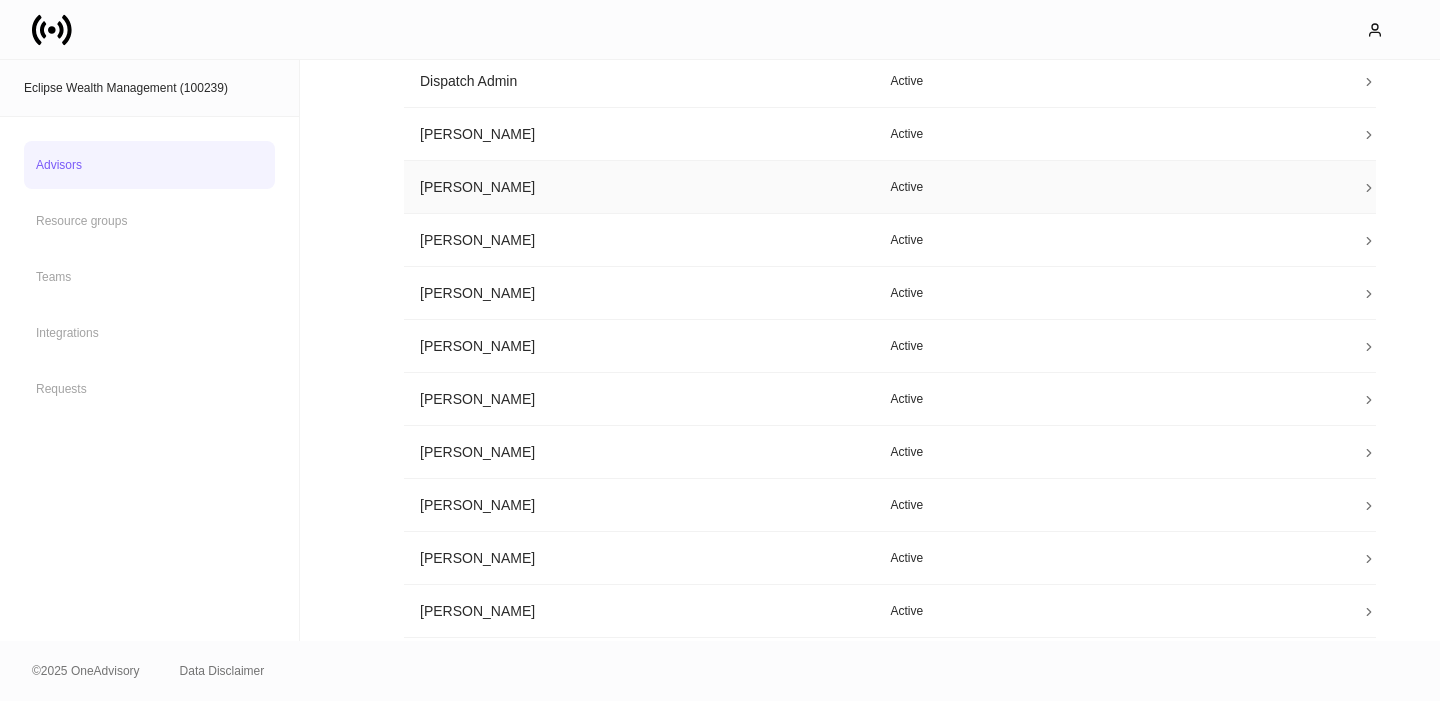 scroll, scrollTop: 305, scrollLeft: 0, axis: vertical 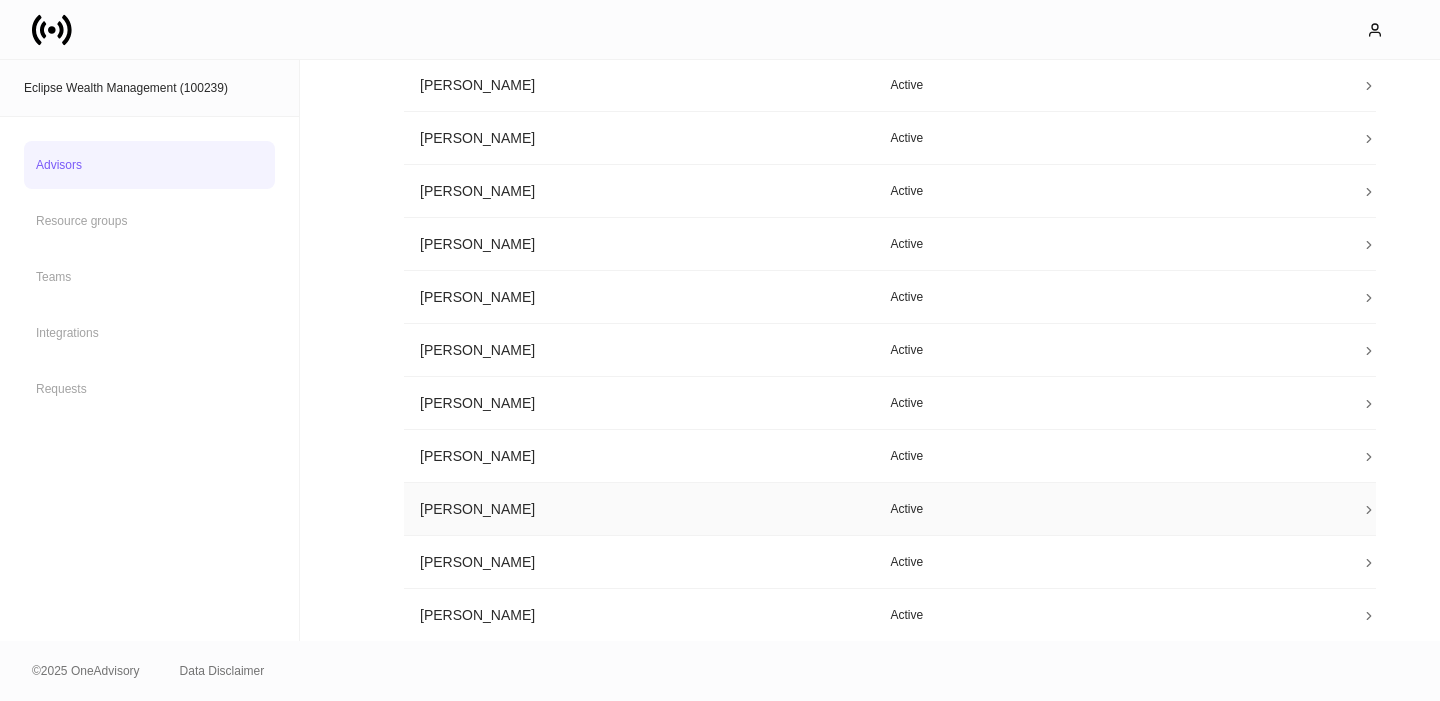 click on "[PERSON_NAME]" at bounding box center (639, 509) 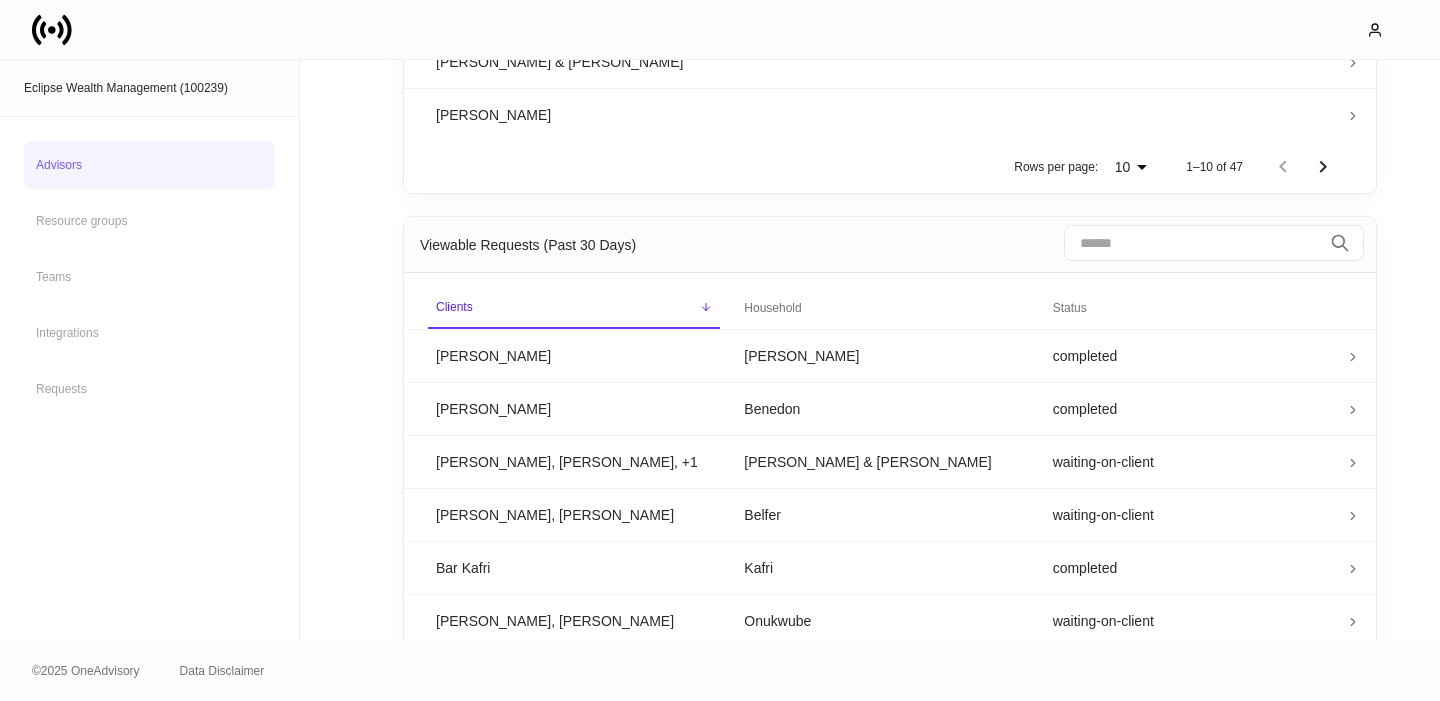 scroll, scrollTop: 1027, scrollLeft: 0, axis: vertical 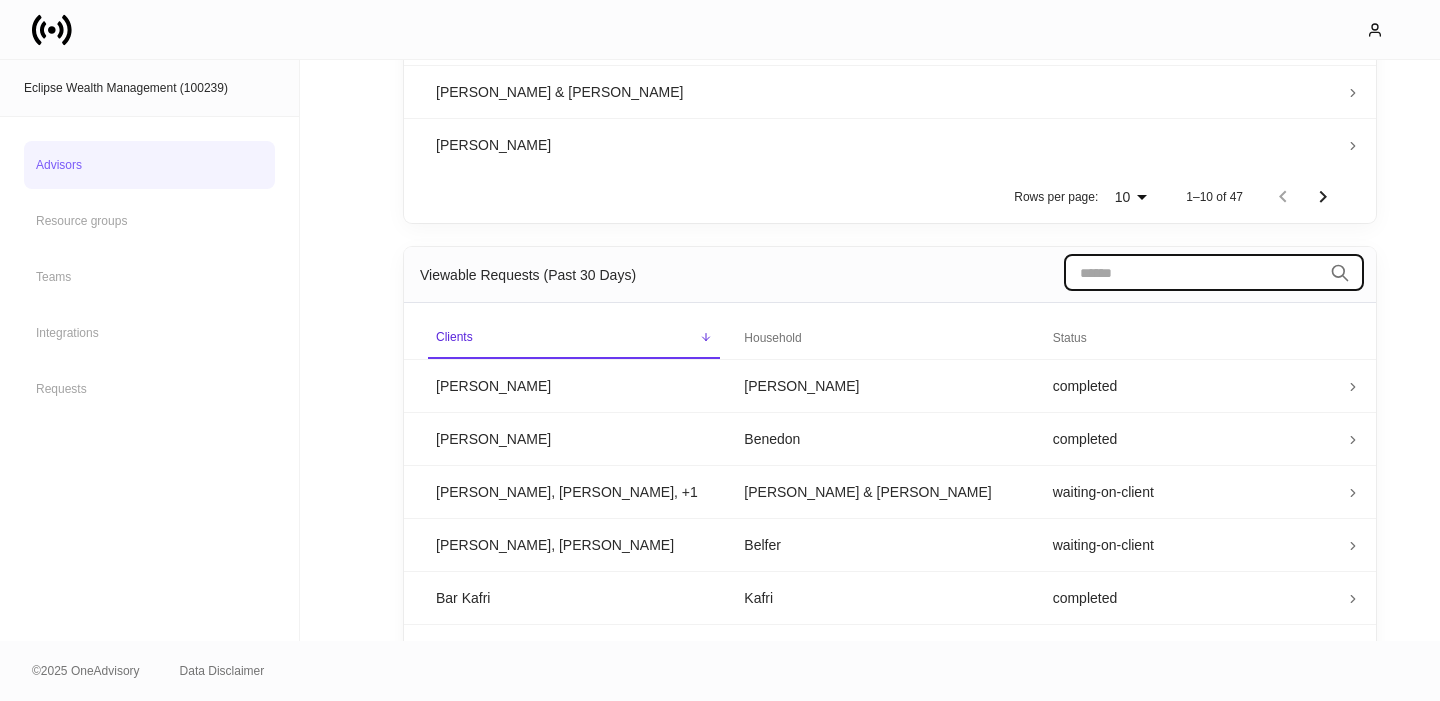 click at bounding box center [1193, 273] 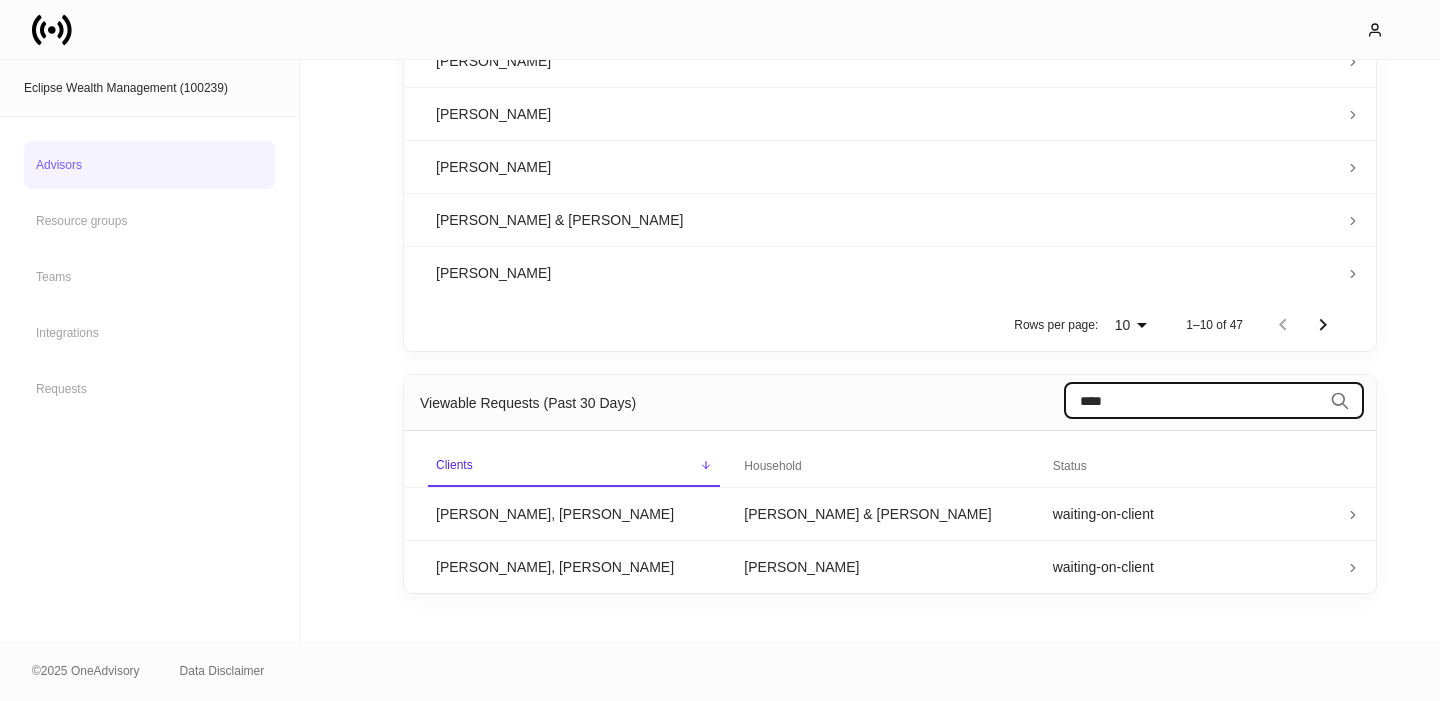 scroll, scrollTop: 846, scrollLeft: 0, axis: vertical 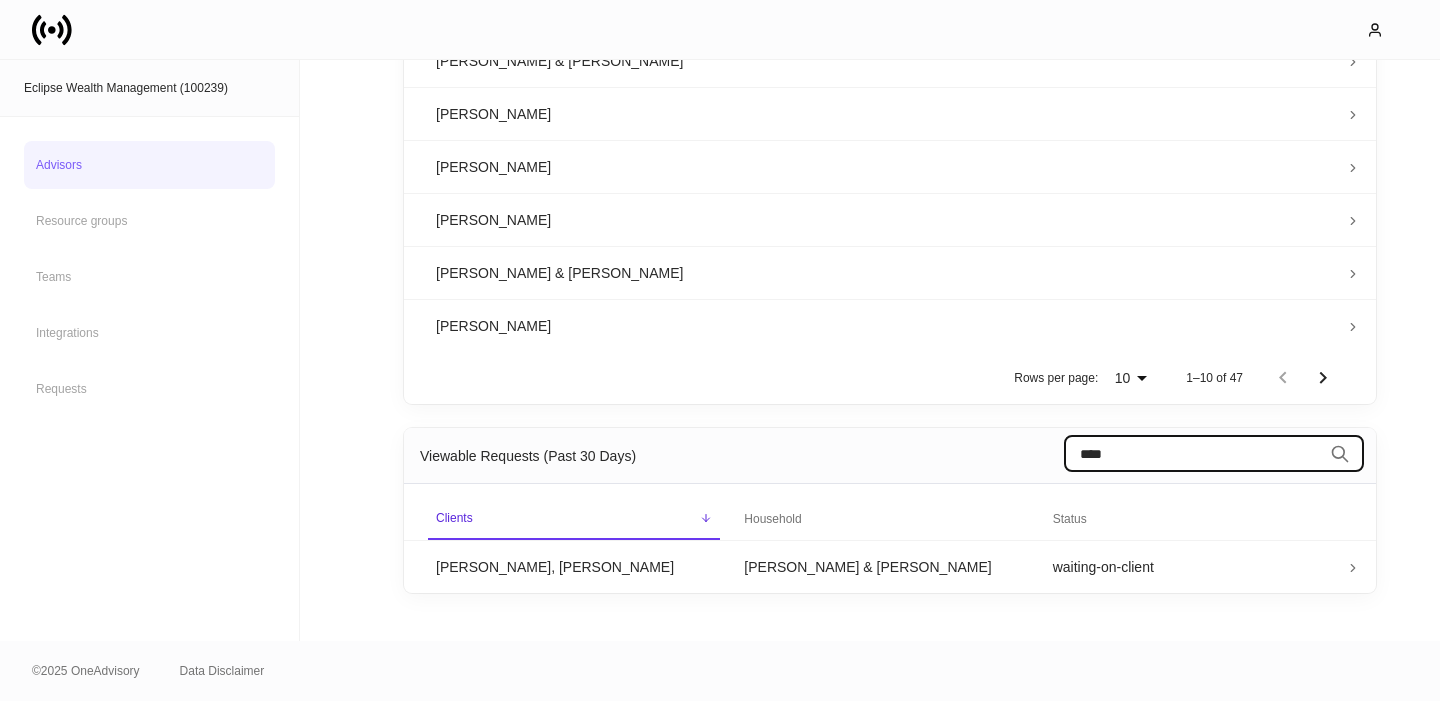 type on "****" 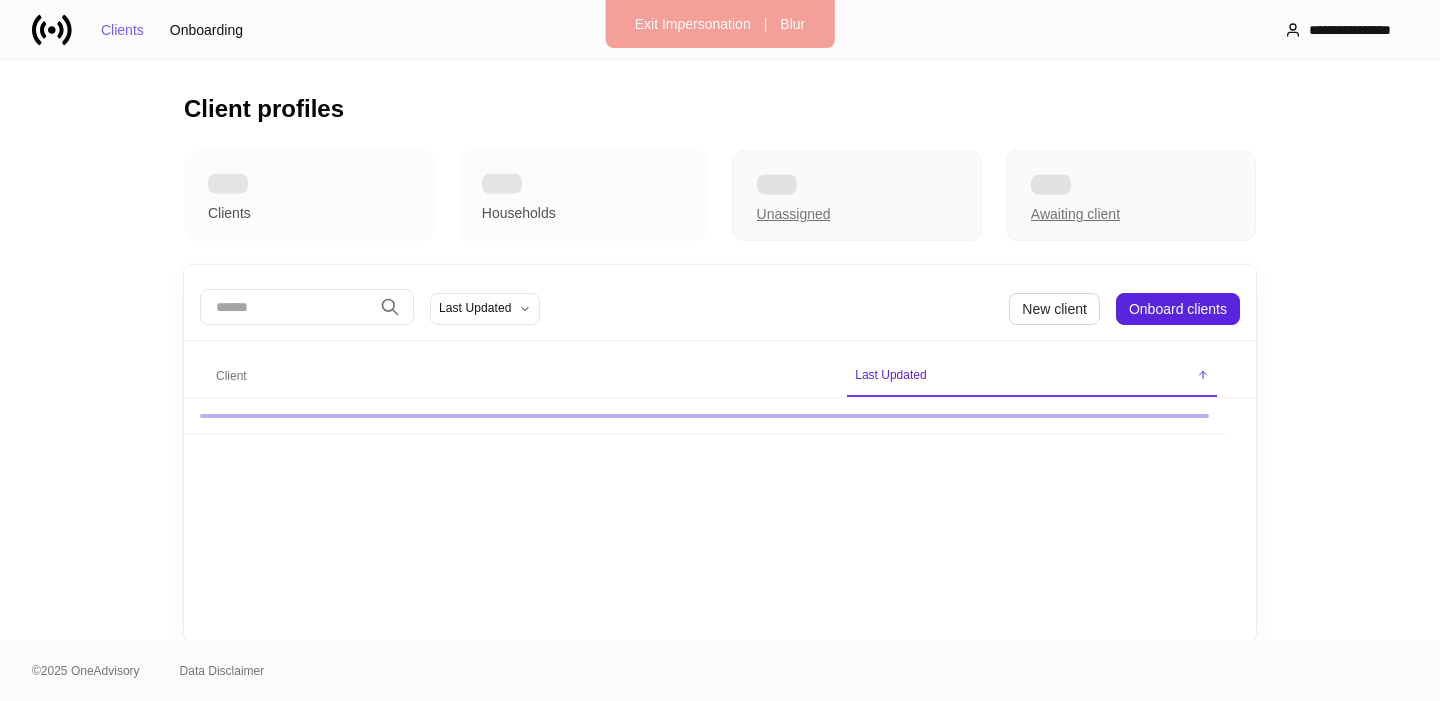 scroll, scrollTop: 0, scrollLeft: 0, axis: both 